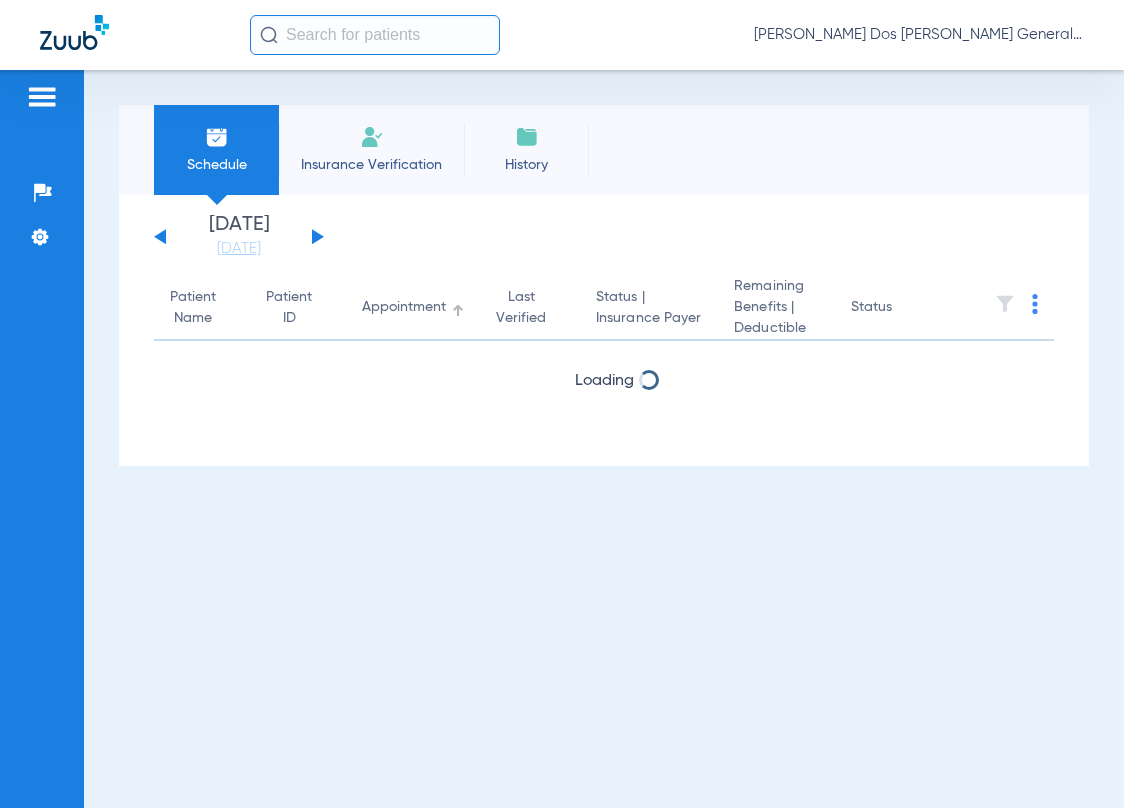 scroll, scrollTop: 0, scrollLeft: 0, axis: both 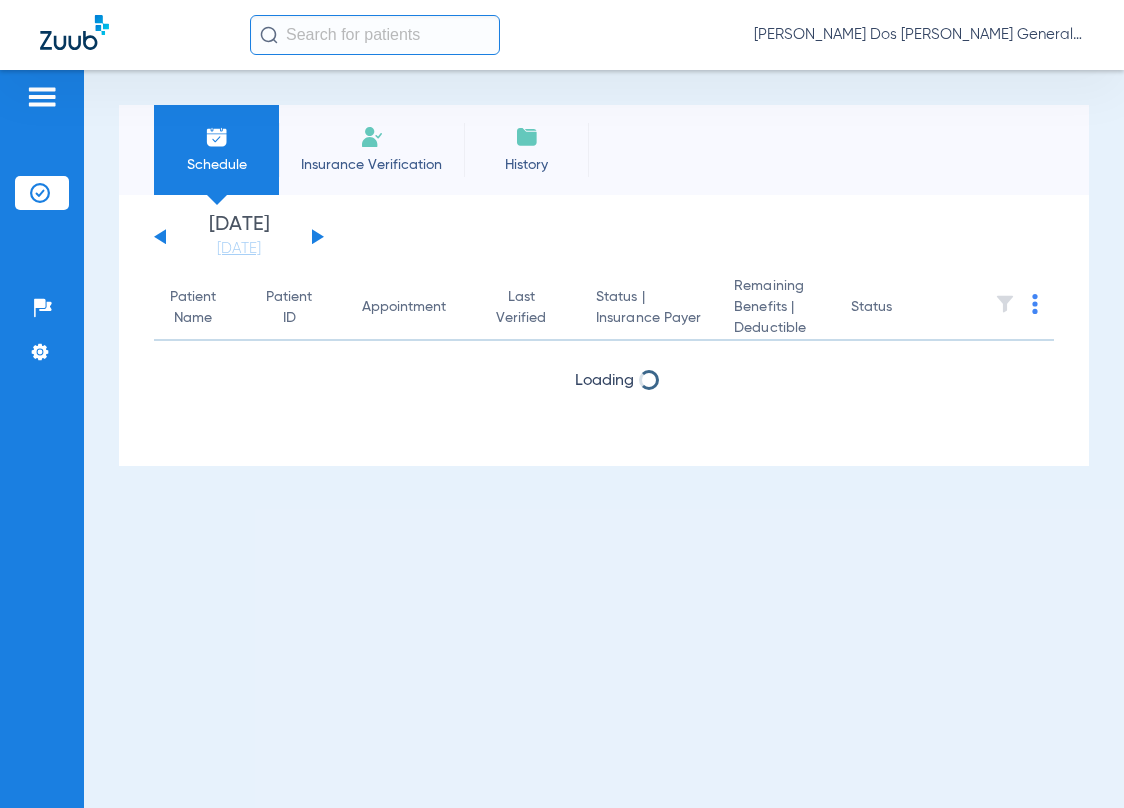drag, startPoint x: 364, startPoint y: 145, endPoint x: 919, endPoint y: 55, distance: 562.24994 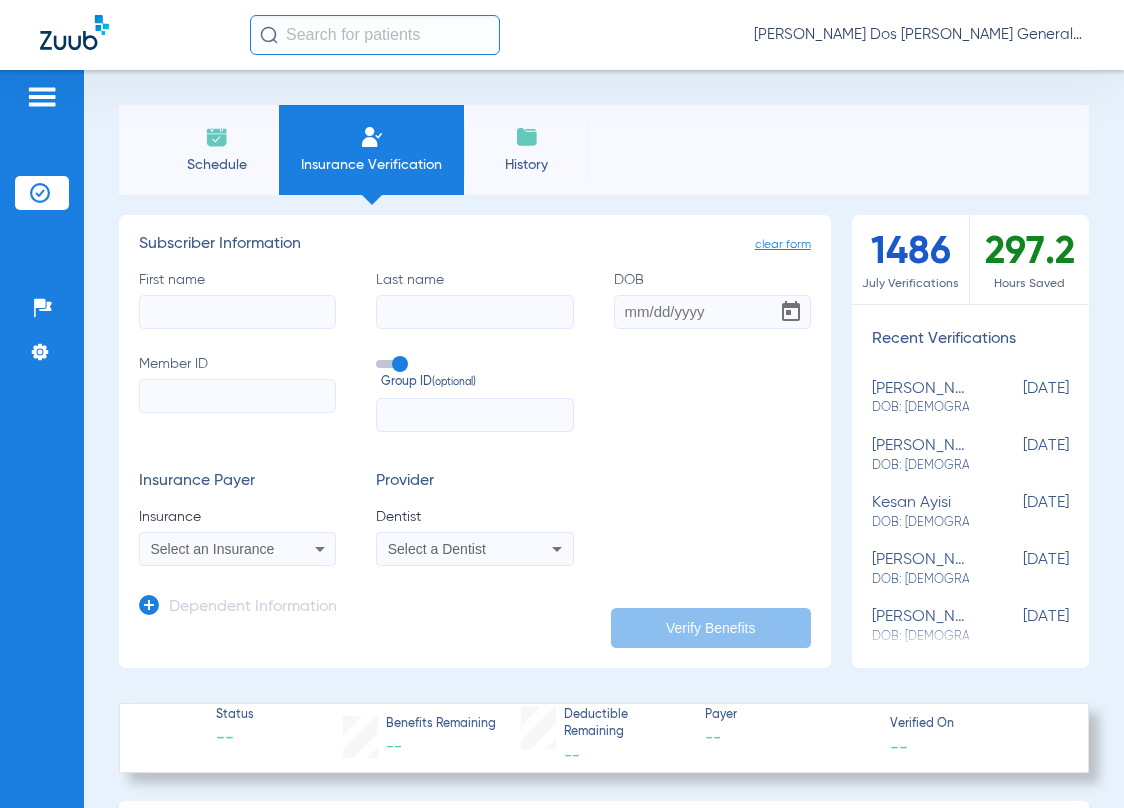 type 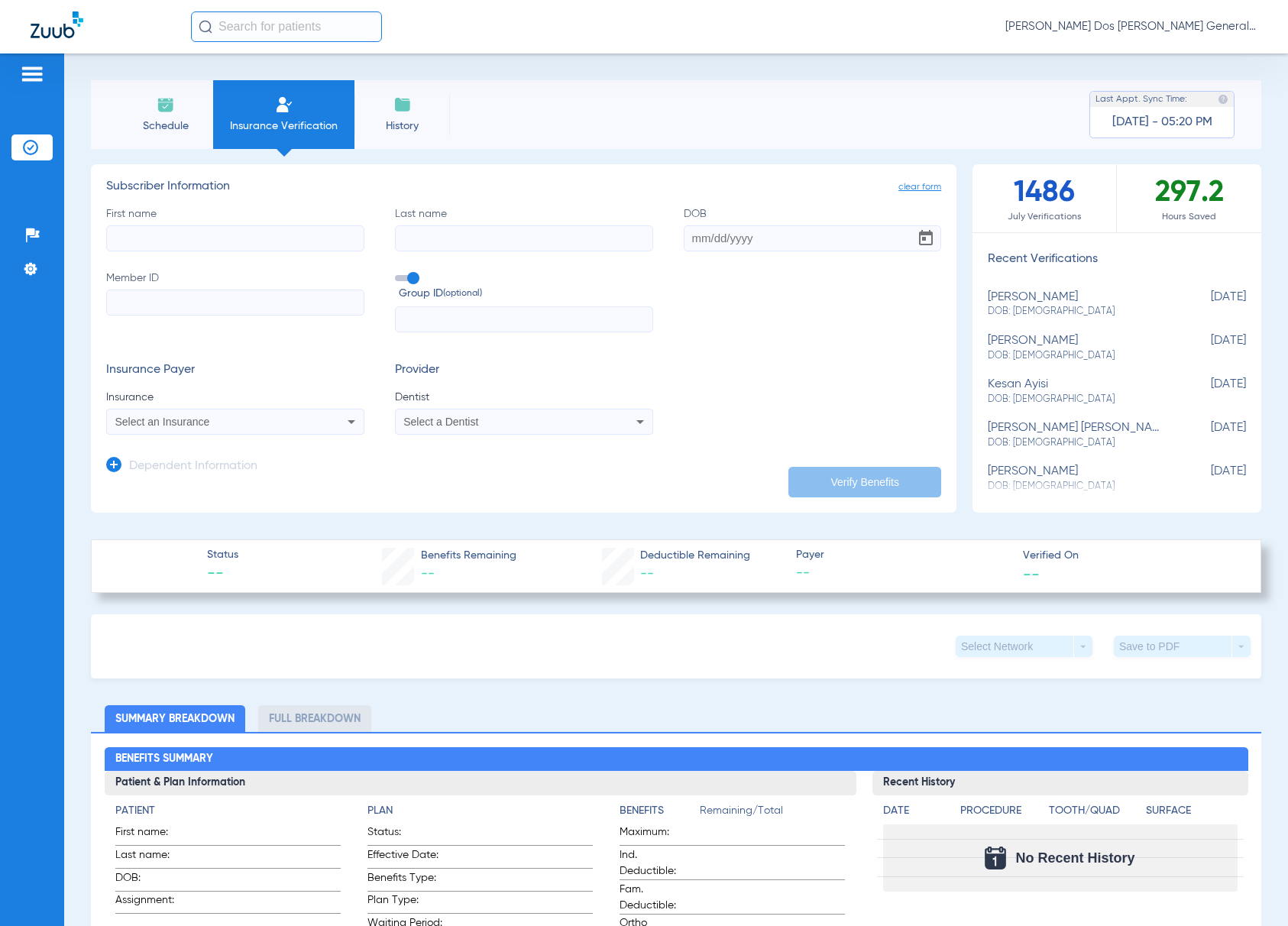 click on "First name   Last name   DOB   Member ID   Group ID  (optional)" 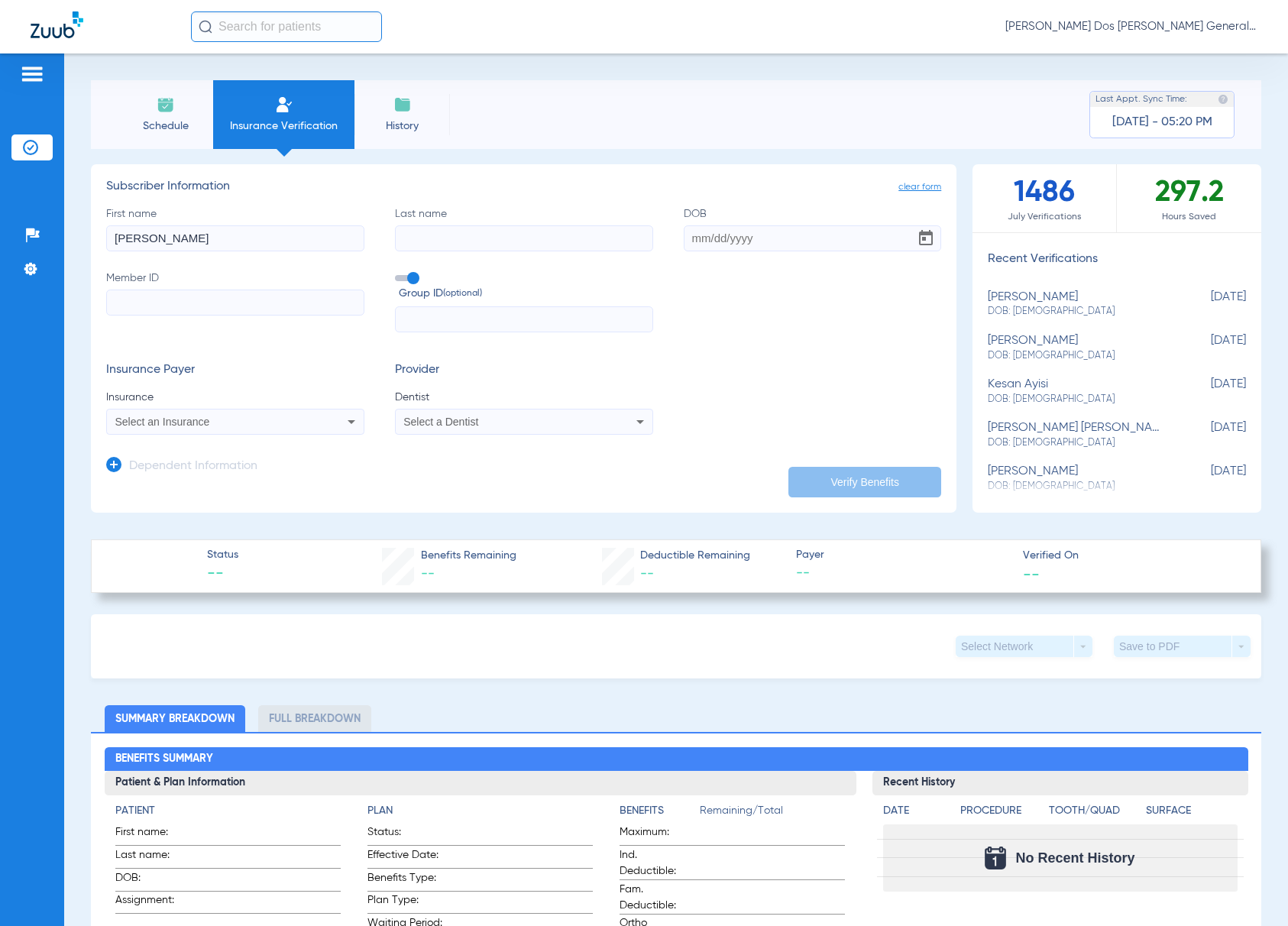 type on "[PERSON_NAME]" 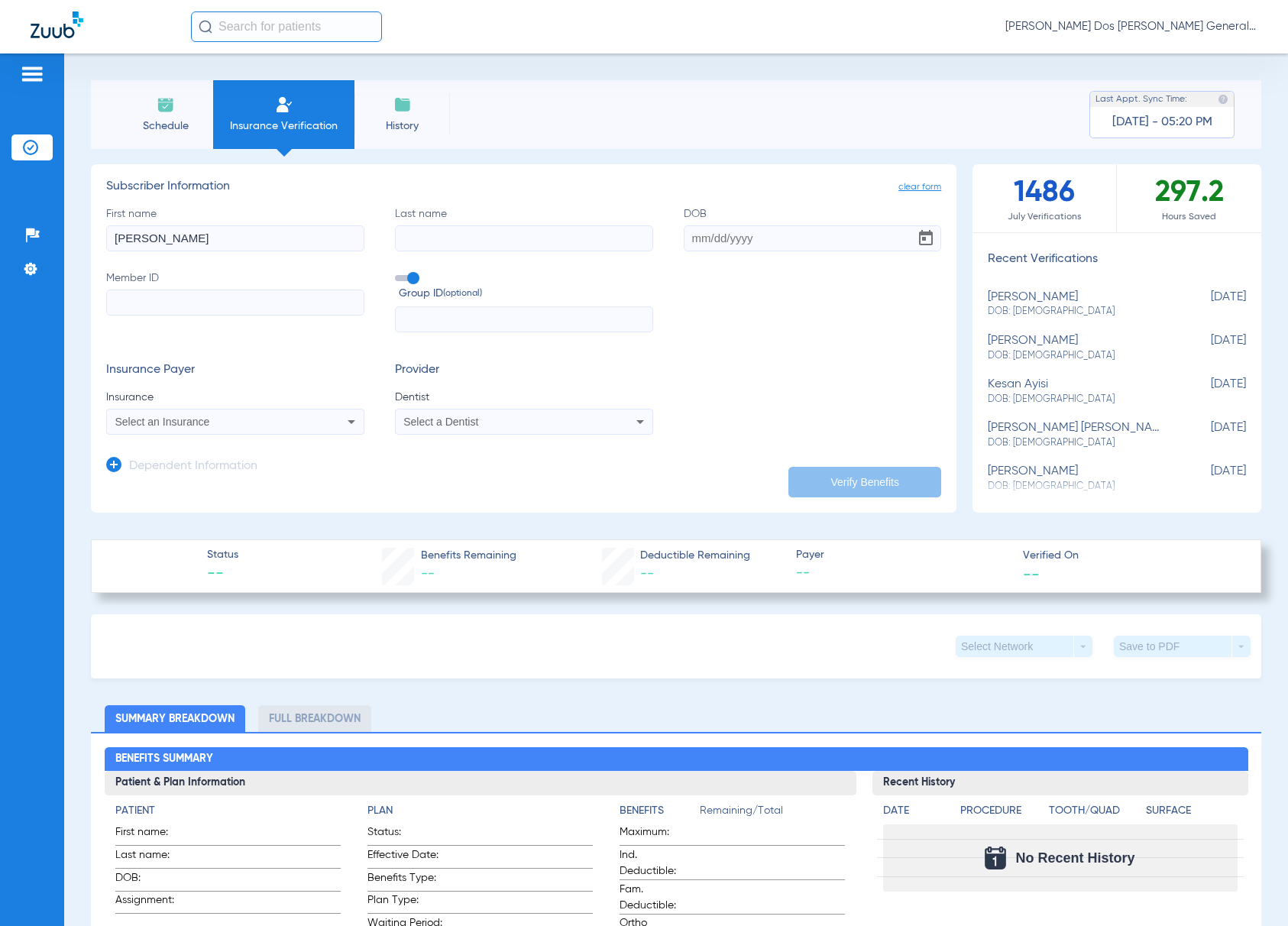 drag, startPoint x: 190, startPoint y: 236, endPoint x: -94, endPoint y: 329, distance: 298.8394 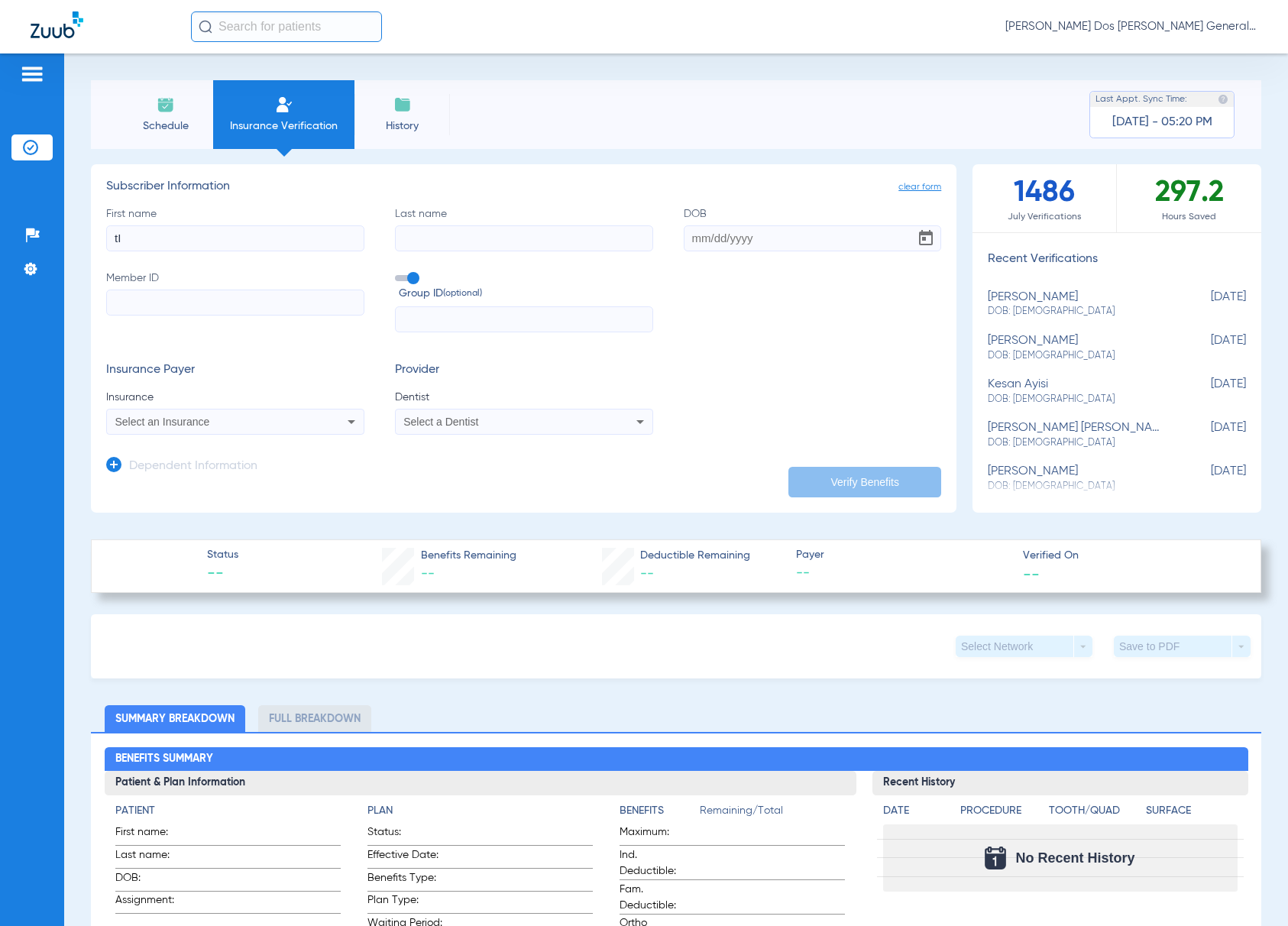 type on "t" 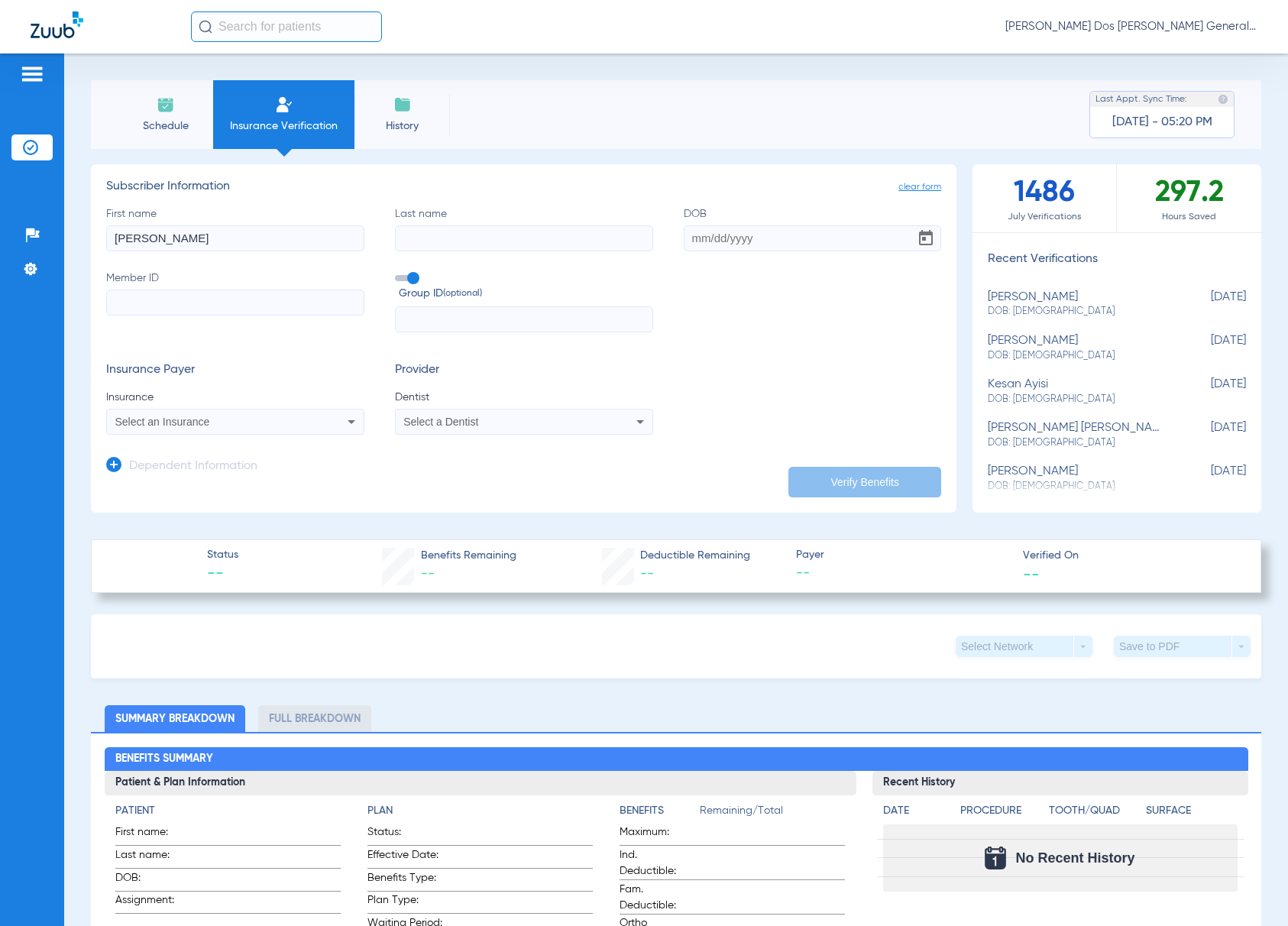 type on "[PERSON_NAME]" 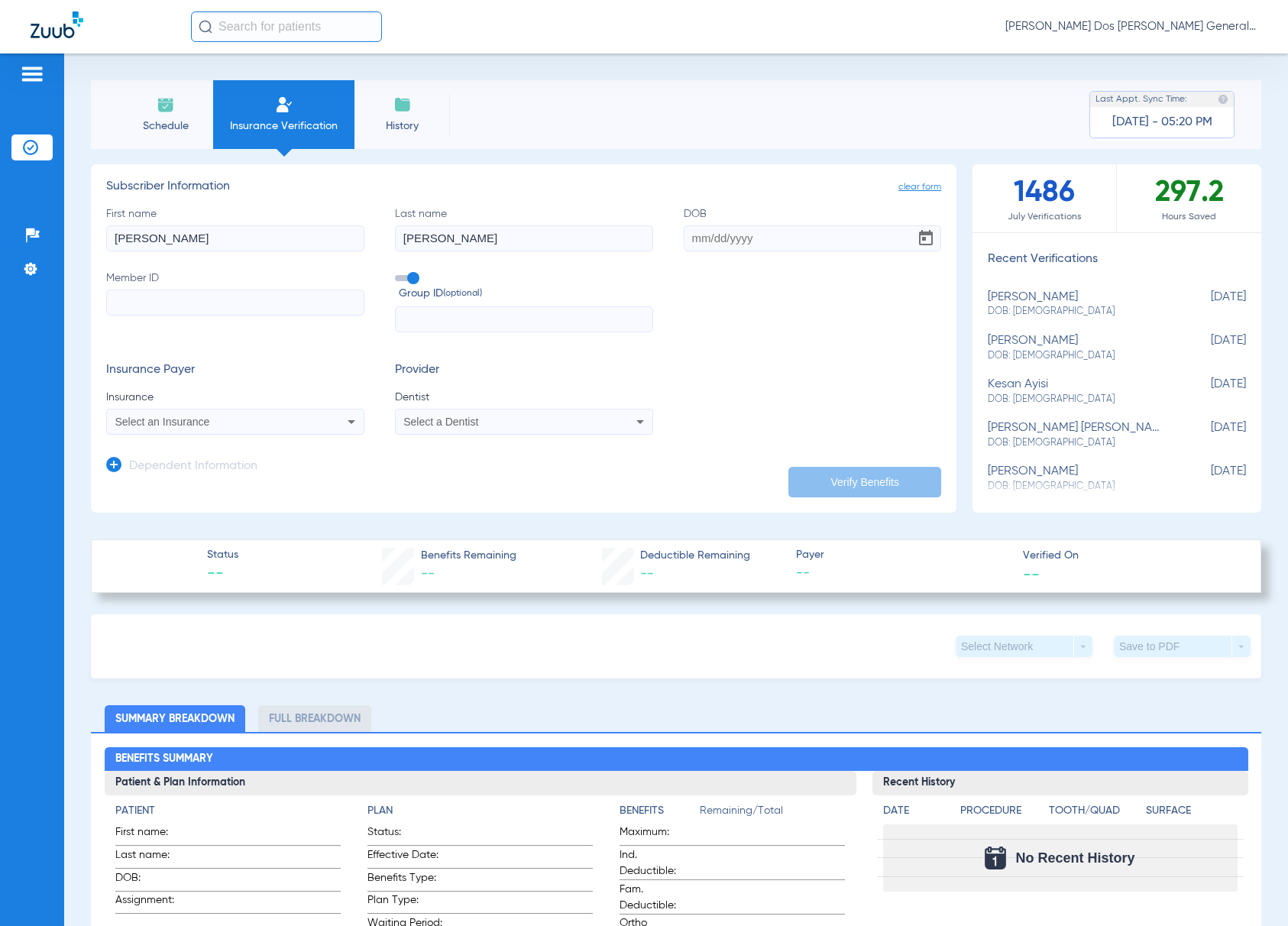 type on "[PERSON_NAME]" 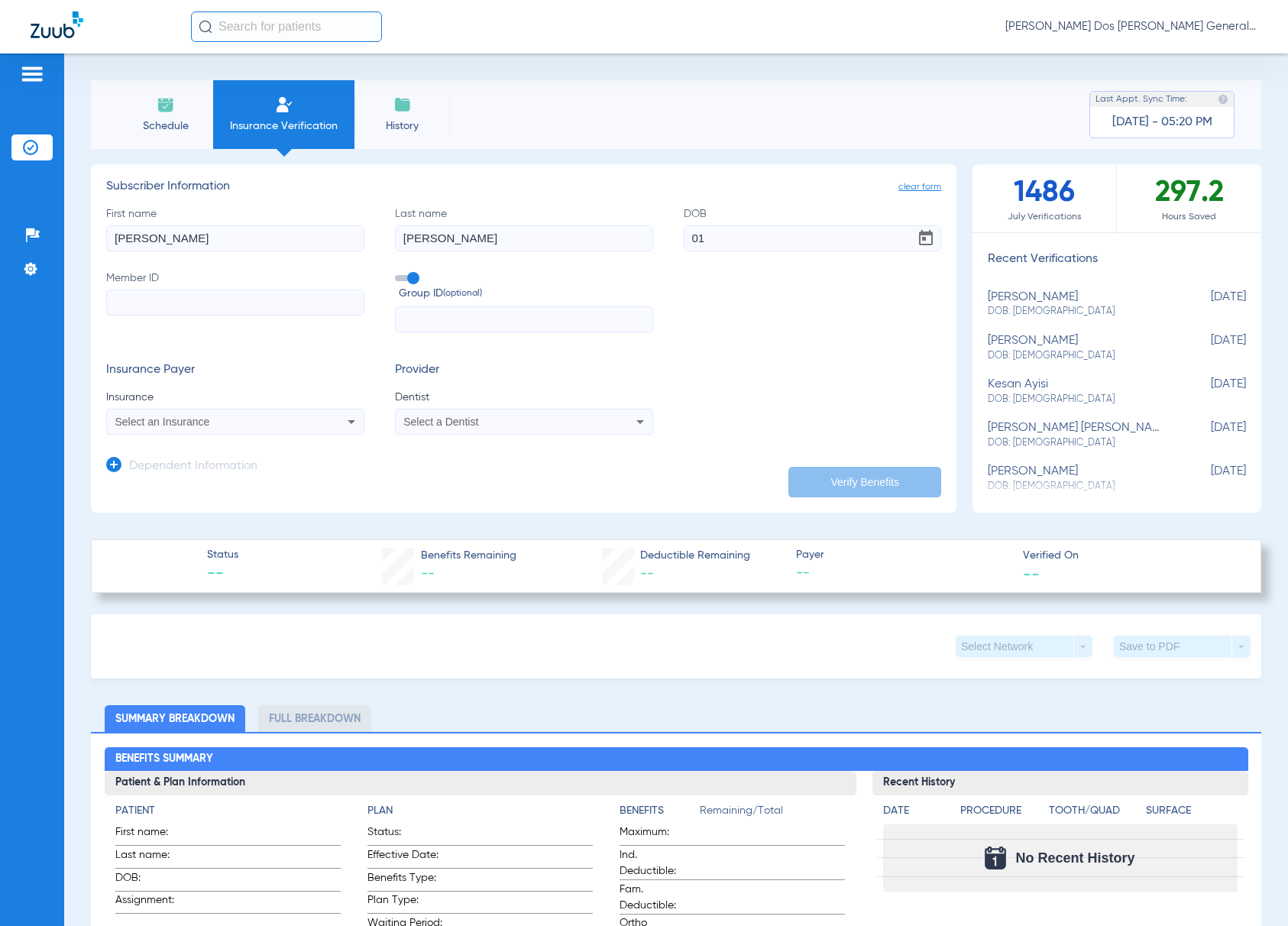 type on "0" 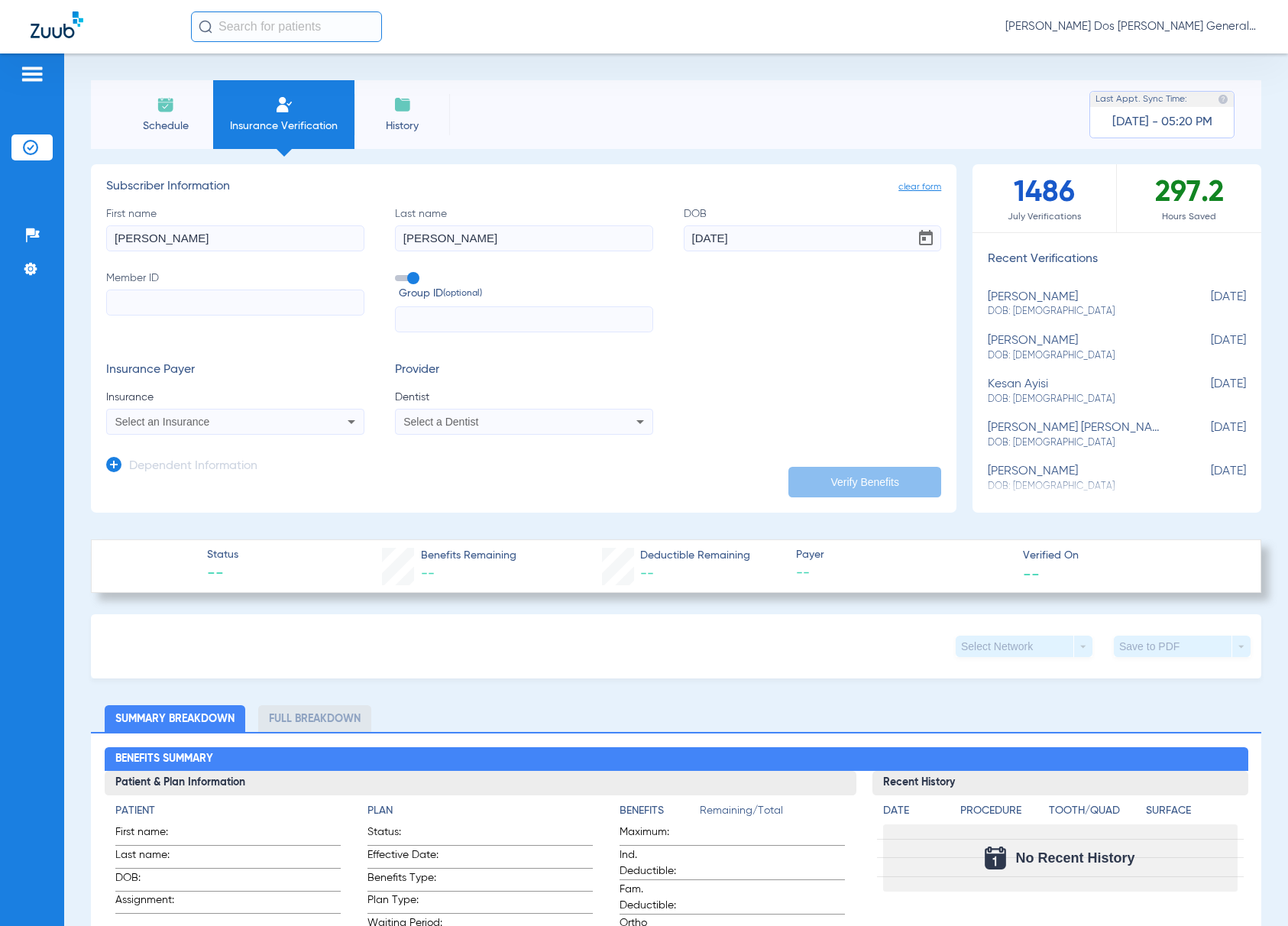 type on "[DATE]" 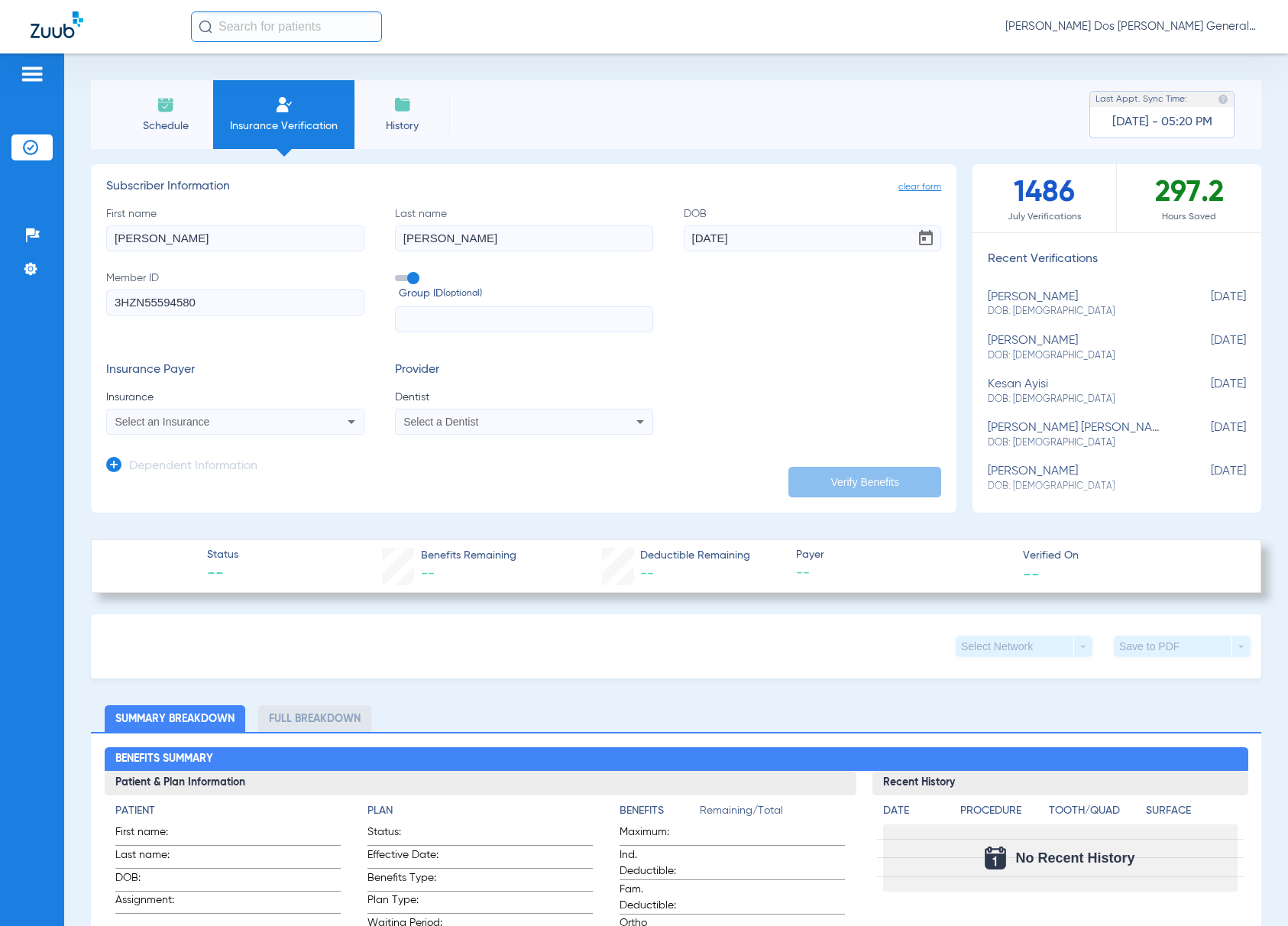type on "3HZN55594580" 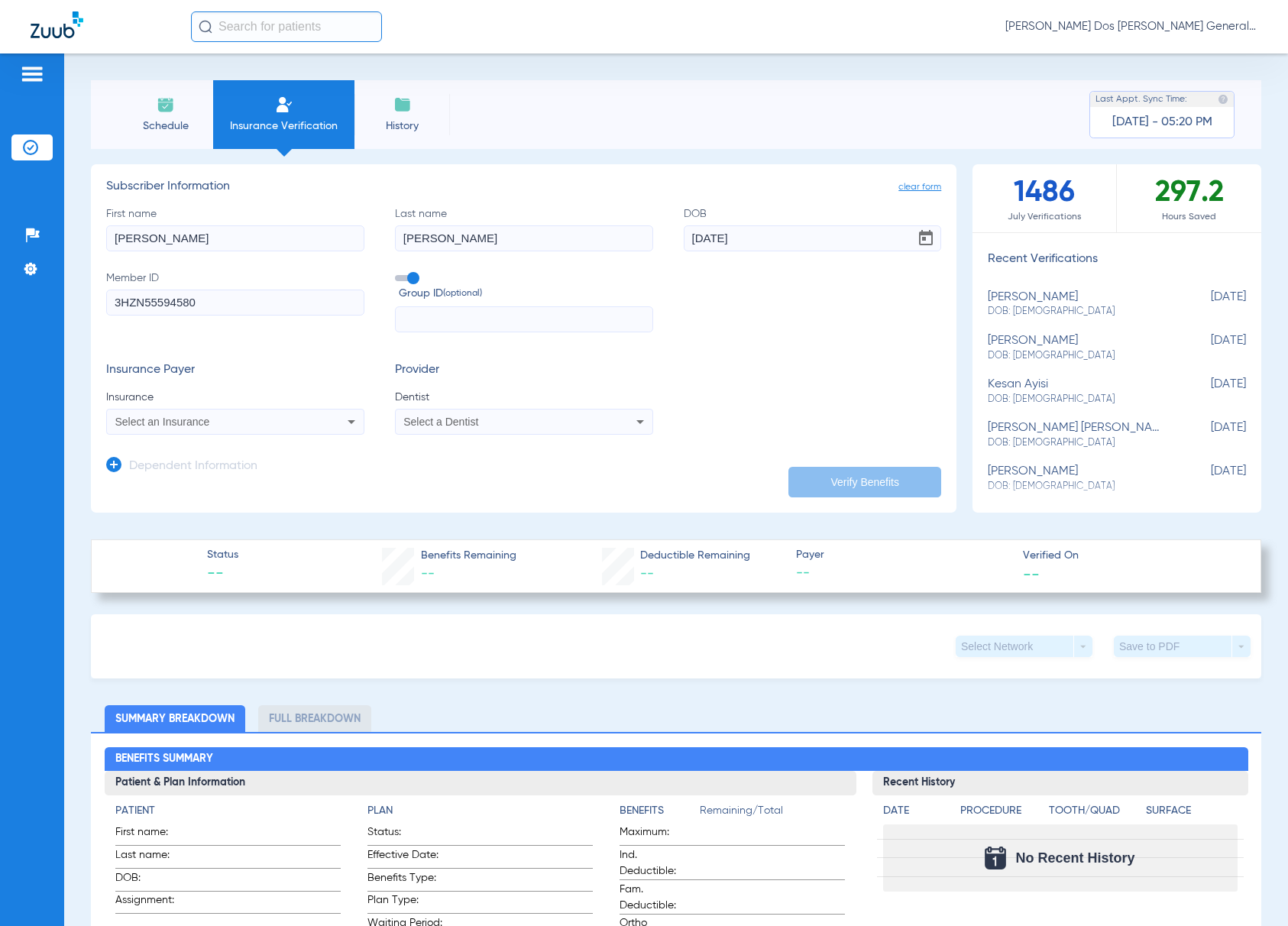 click 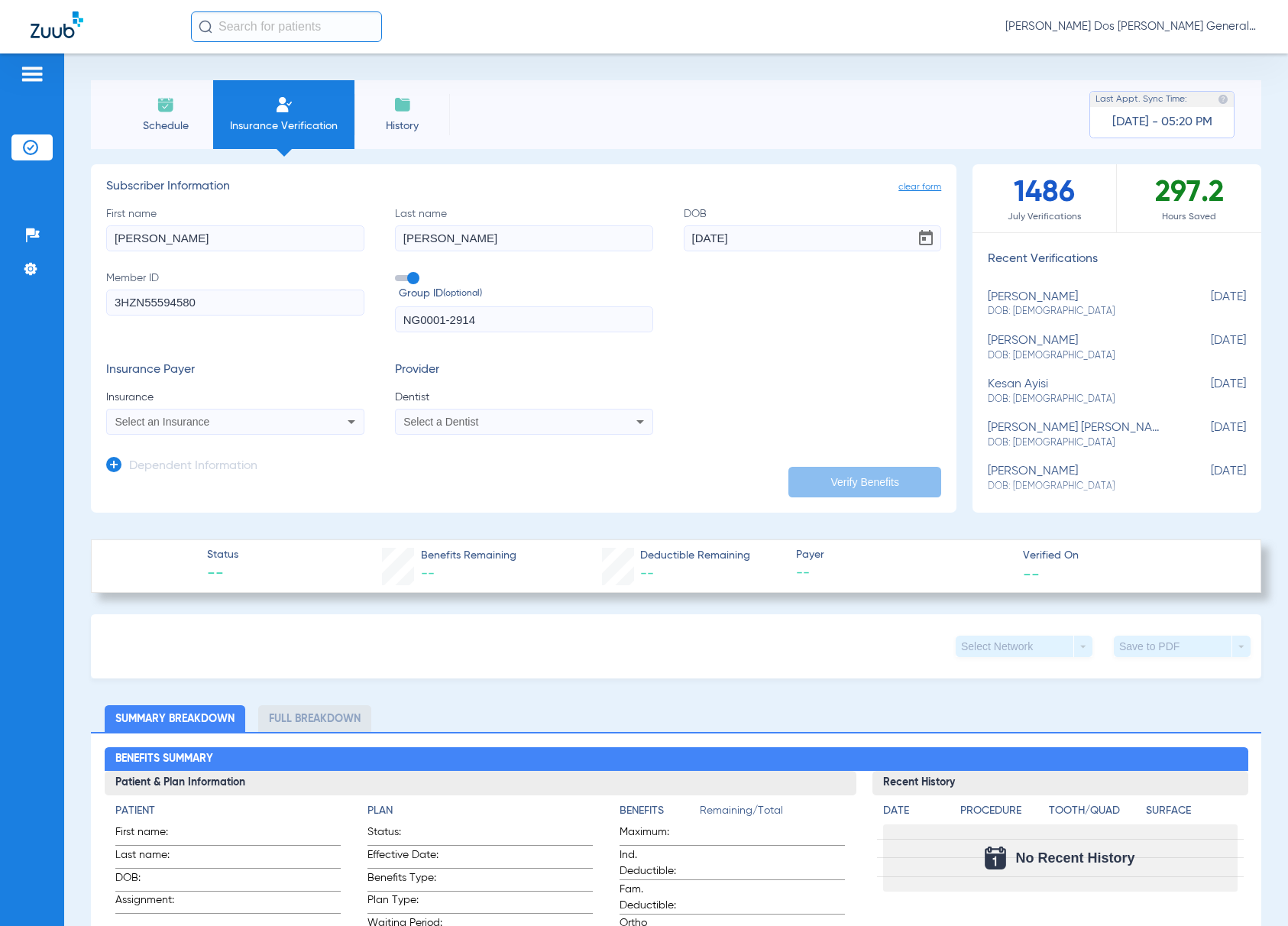type on "NG0001-2914" 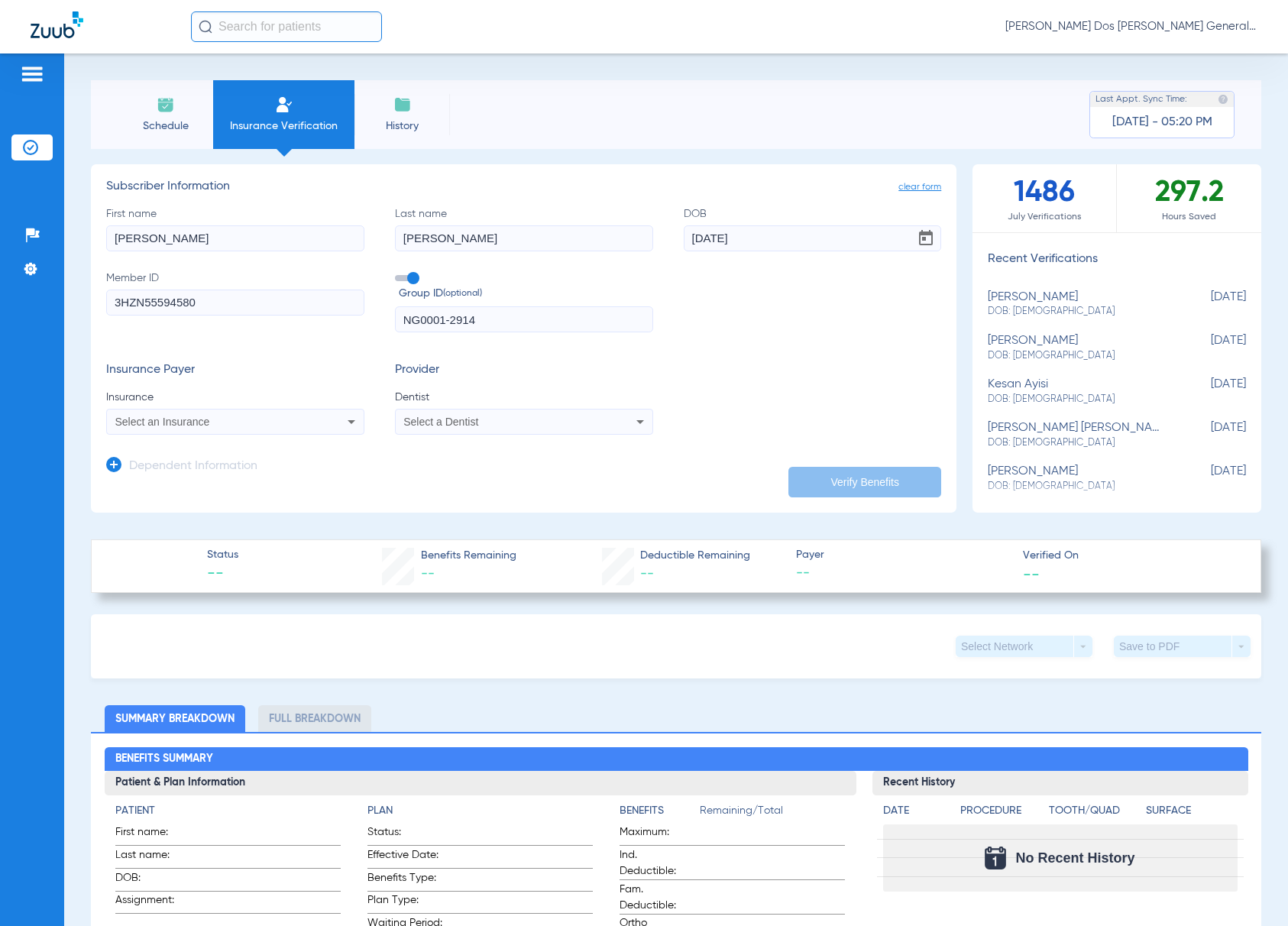 click on "Select an Insurance" at bounding box center [235, 422] 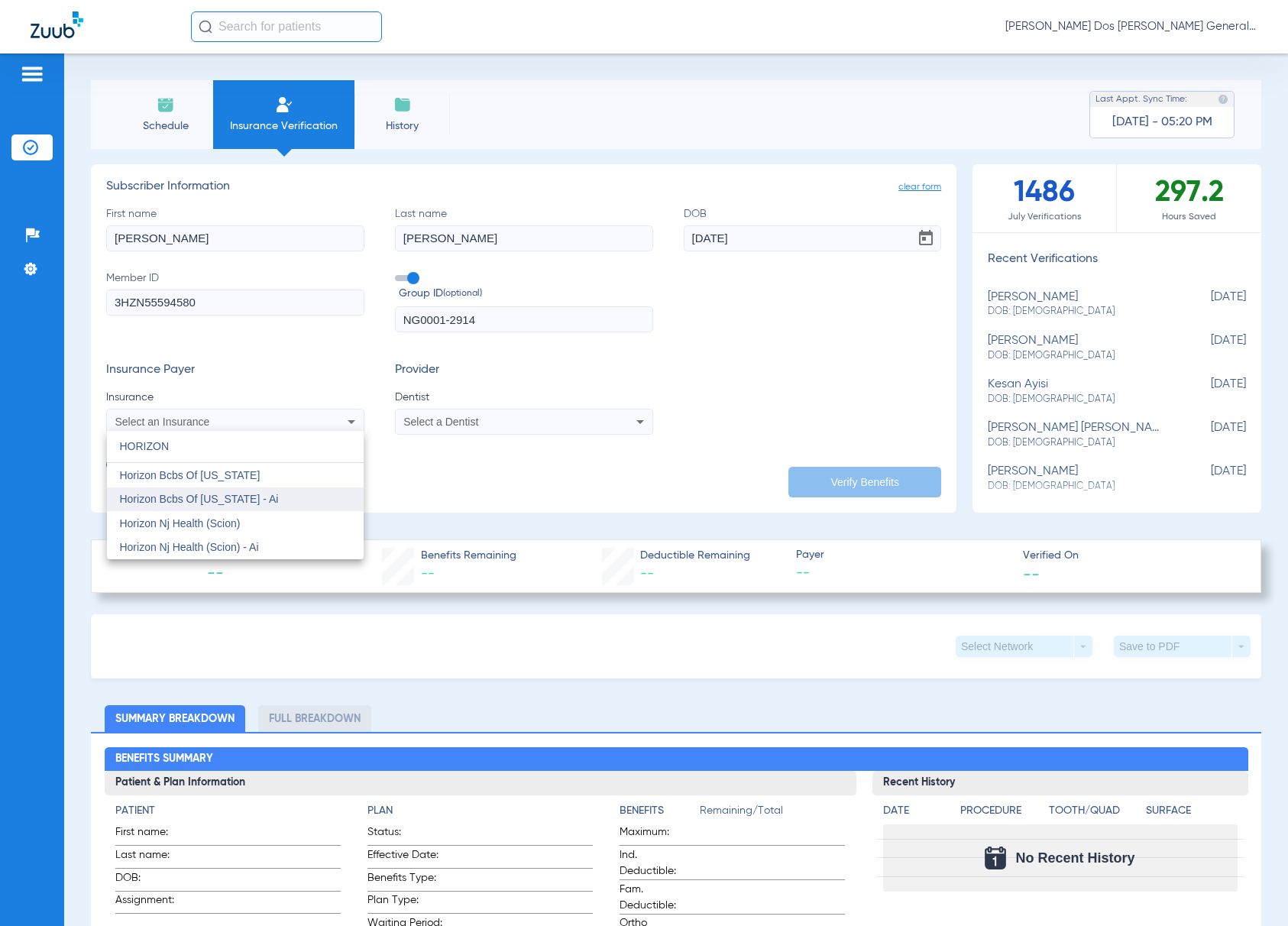 type on "HORIZON" 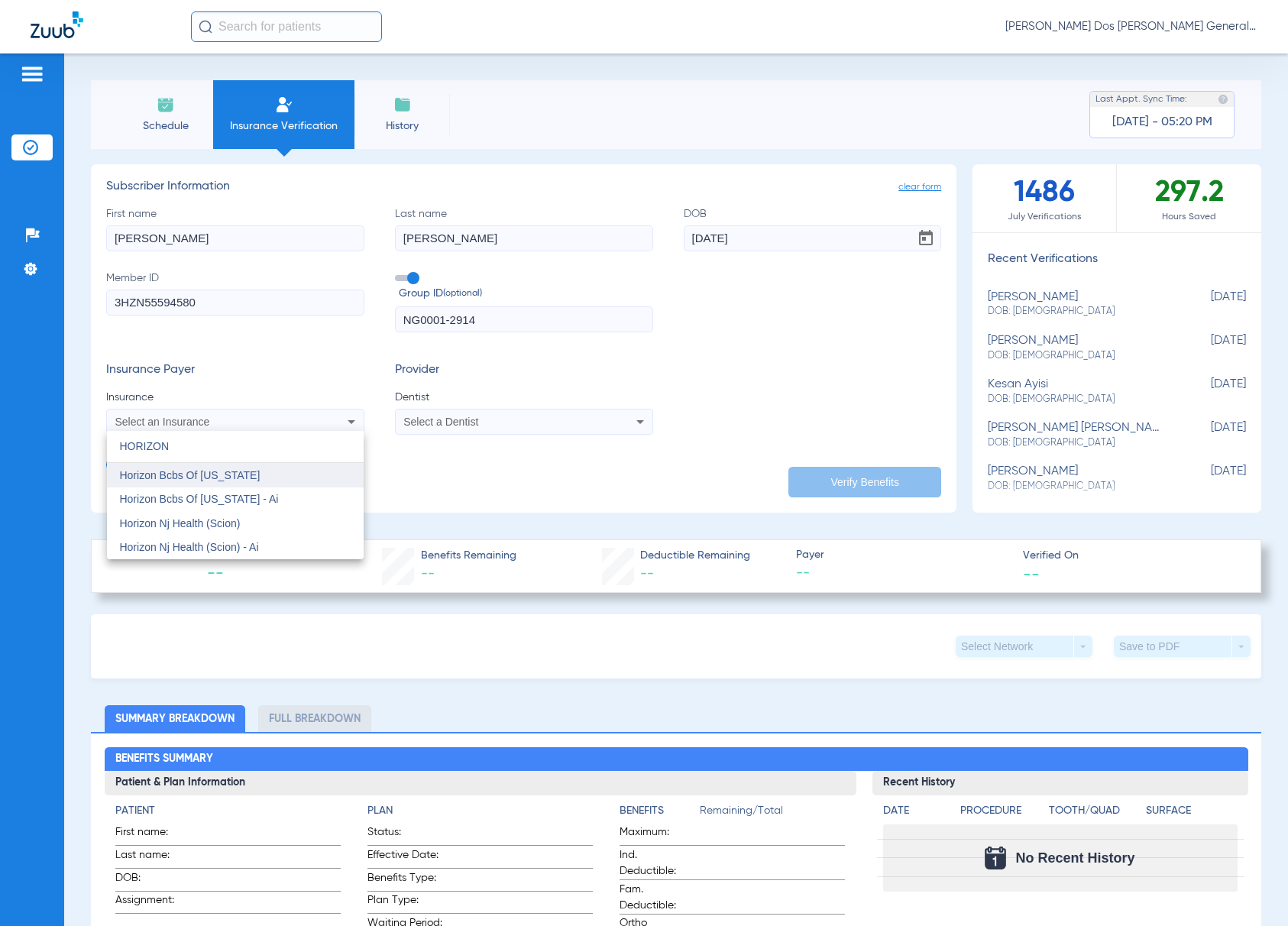 drag, startPoint x: 246, startPoint y: 494, endPoint x: 246, endPoint y: 480, distance: 14 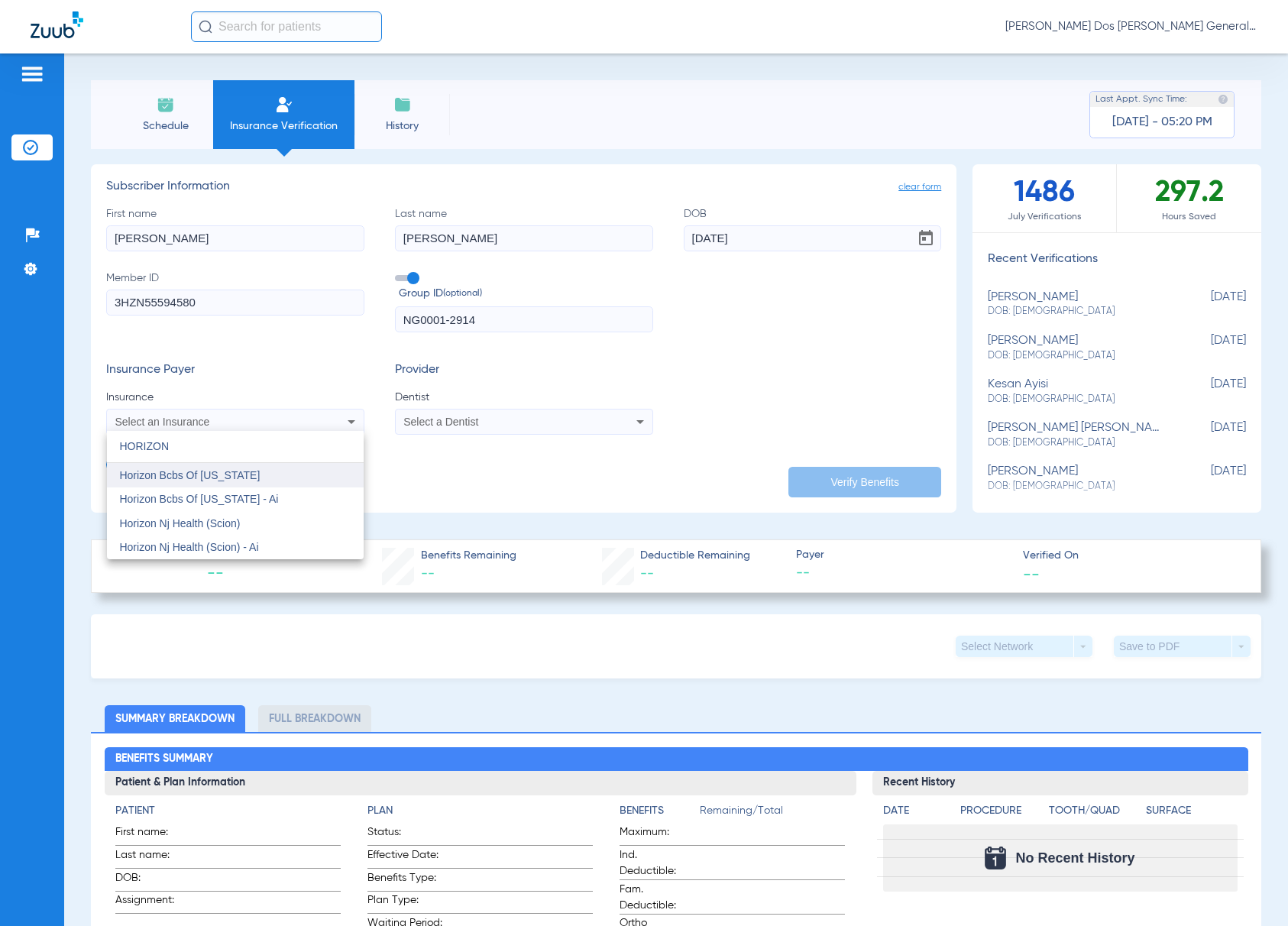 click on "HORIZON  close   Horizon Bcbs Of [US_STATE]   Horizon Bcbs Of [US_STATE] - Ai   Horizon Nj Health (Scion)   Horizon Nj Health (Scion) - Ai" at bounding box center [235, 495] 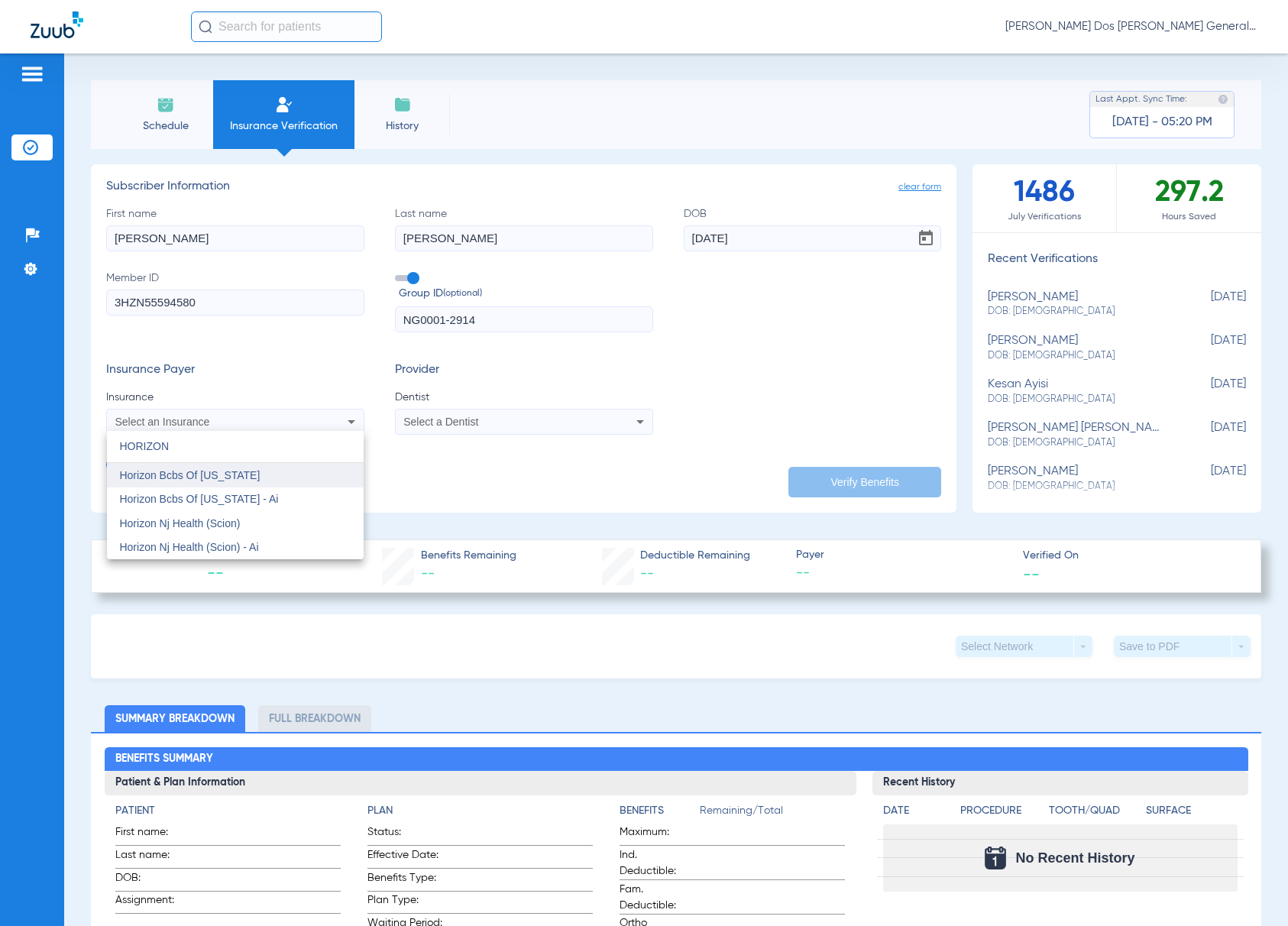 click on "Horizon Bcbs Of [US_STATE]" at bounding box center [189, 475] 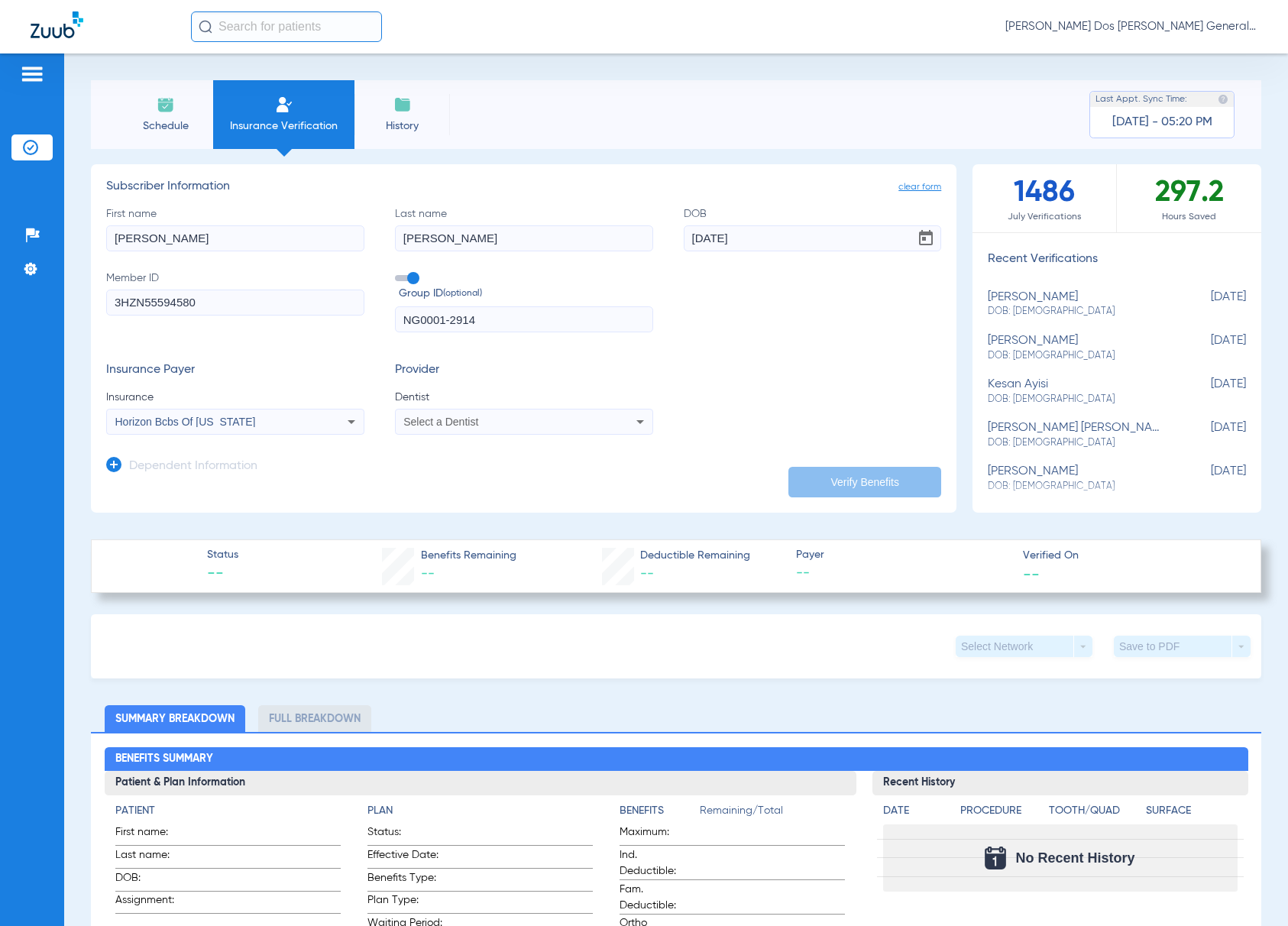 click on "Select a Dentist" at bounding box center [524, 422] 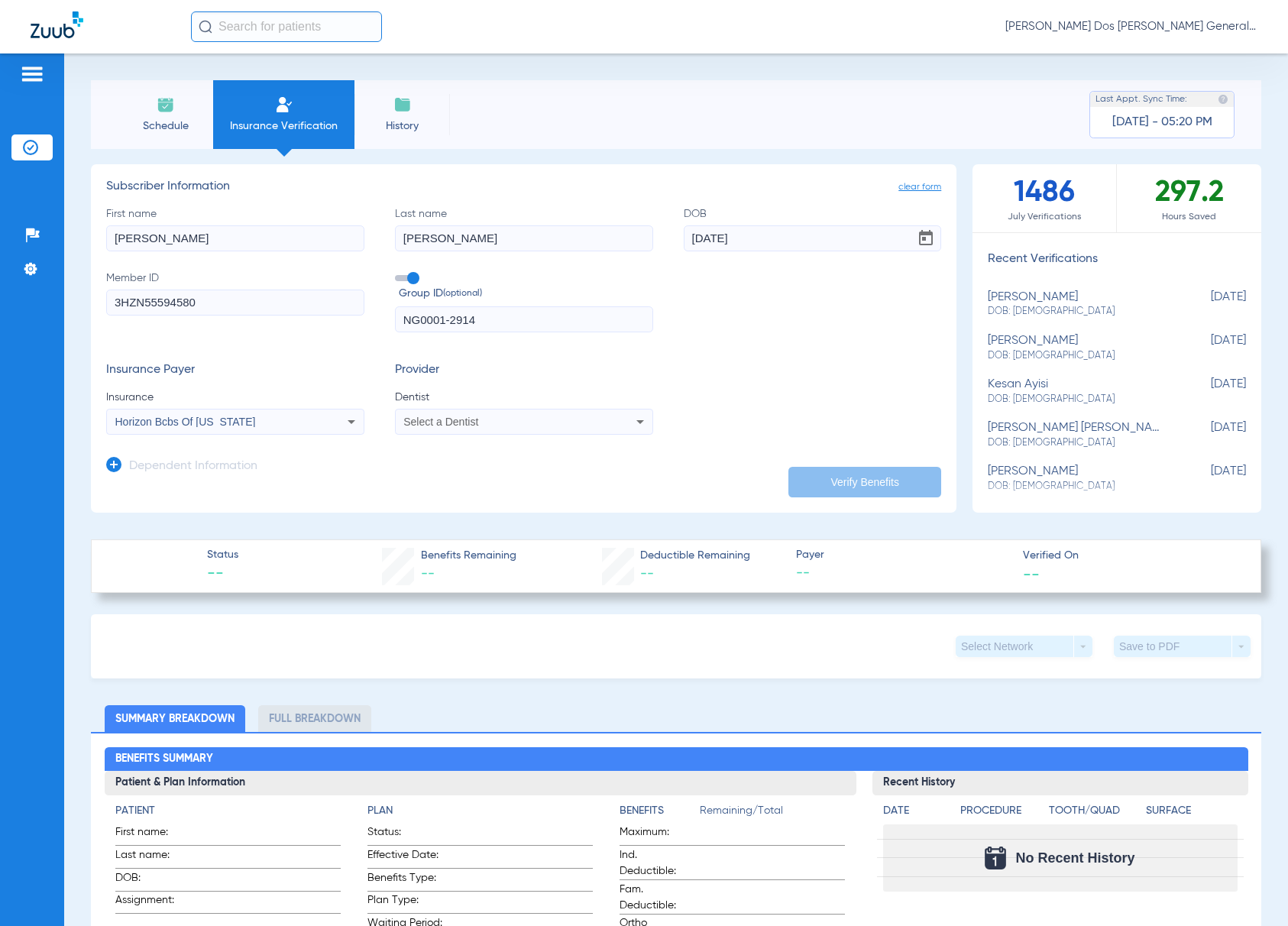 click on "Select a Dentist" at bounding box center (524, 422) 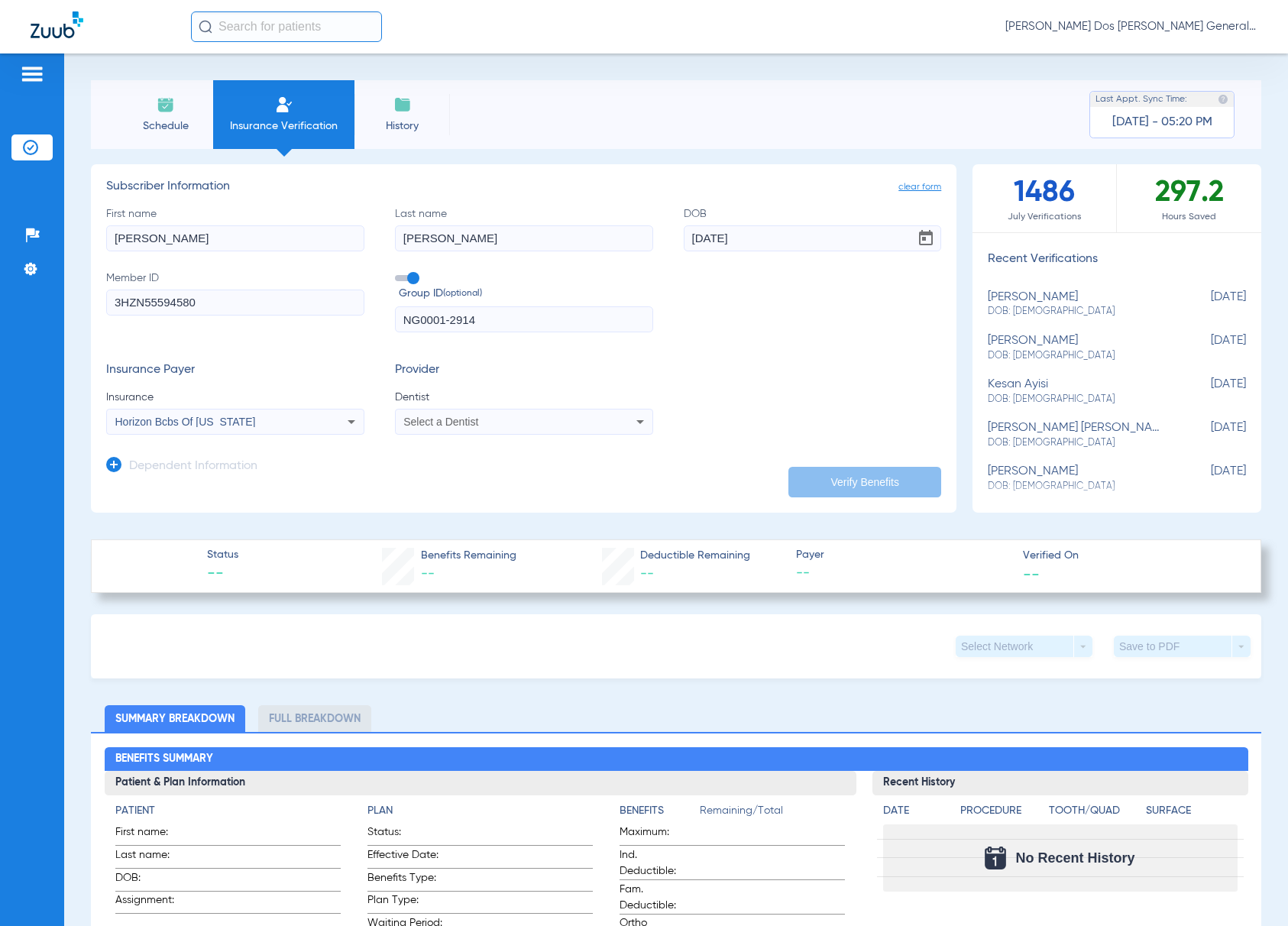 click on "Select a Dentist" at bounding box center (441, 422) 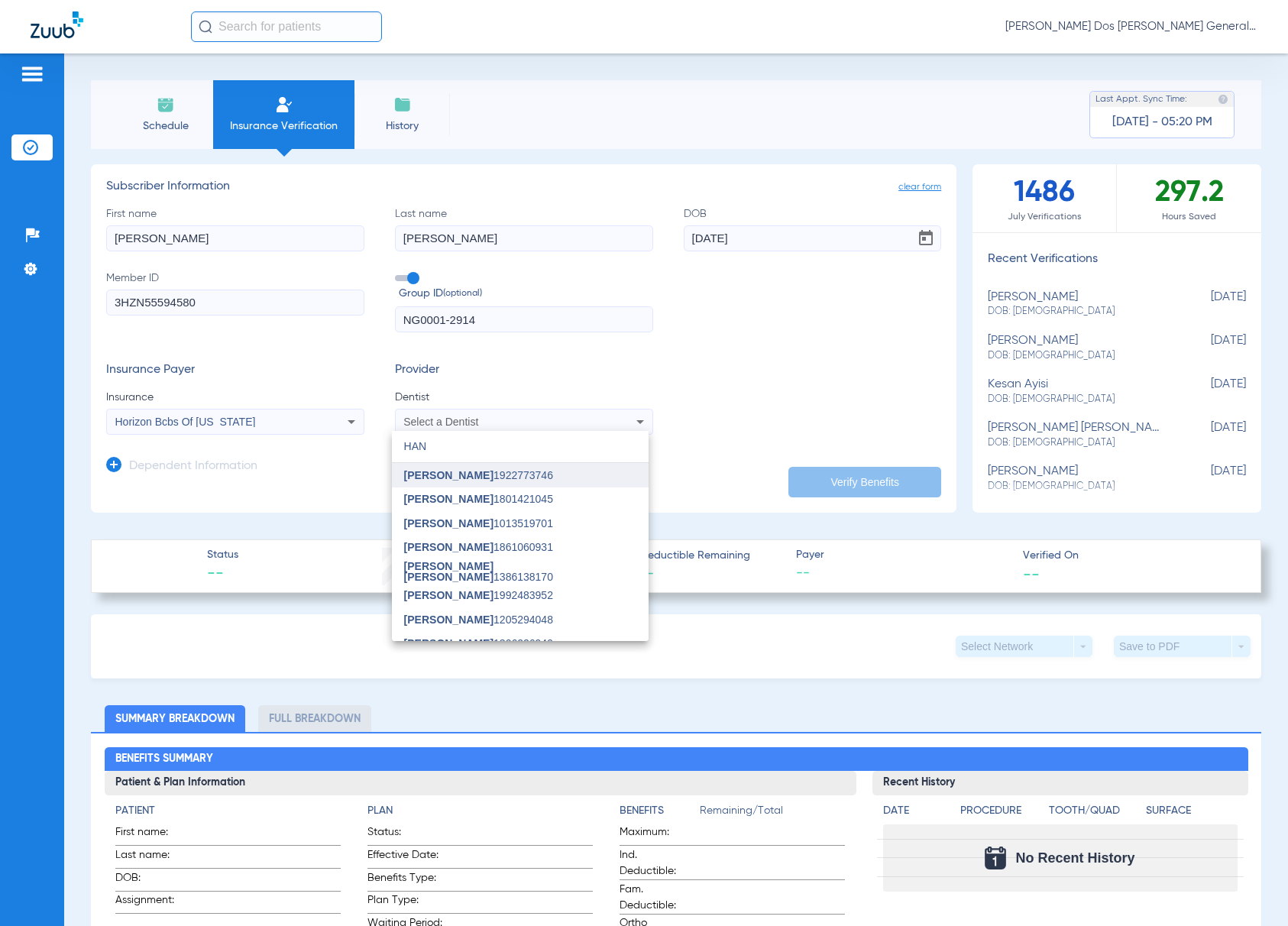 type on "HAN" 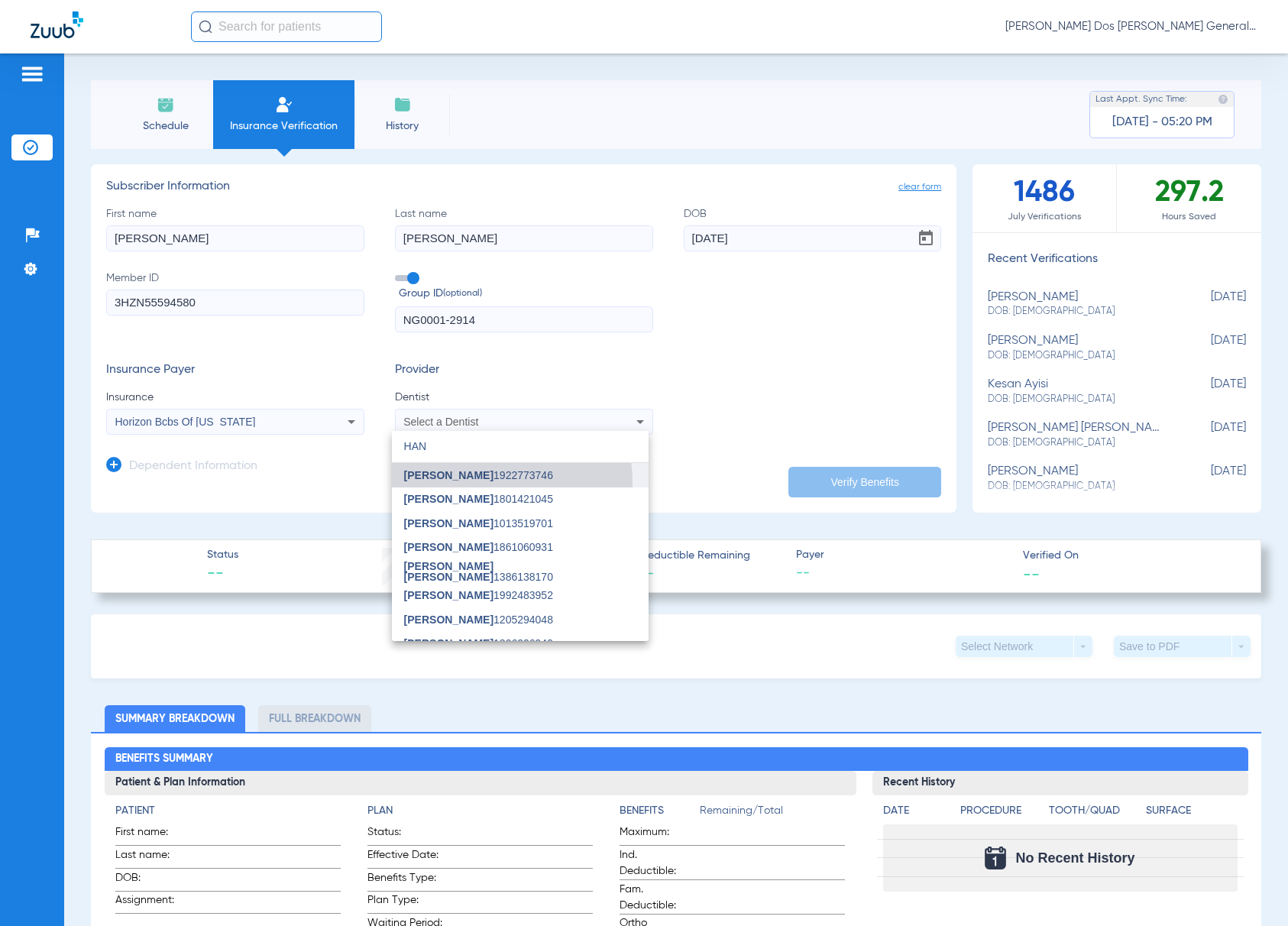 click on "[PERSON_NAME]   1922773746" at bounding box center [520, 475] 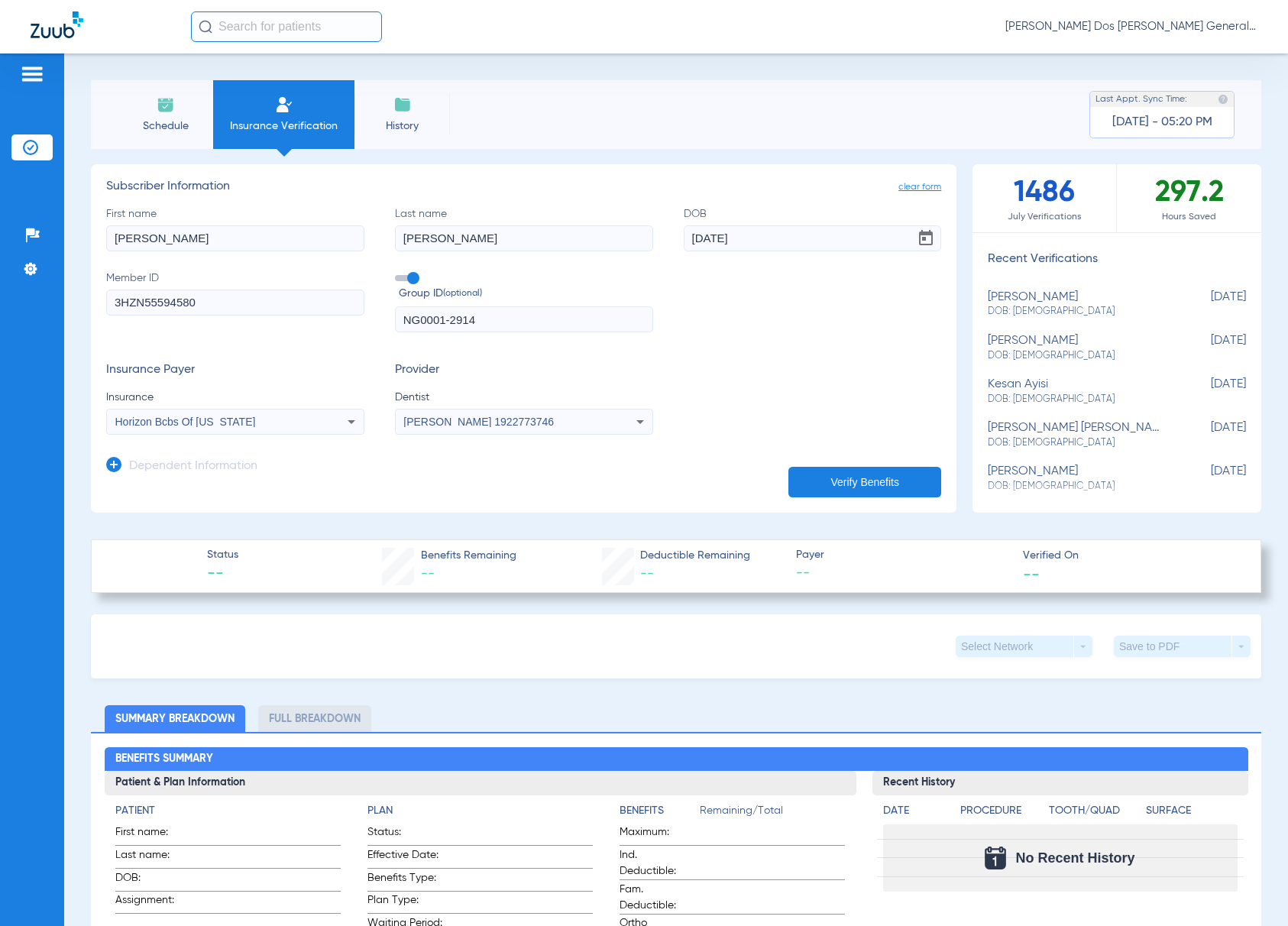 click on "Verify Benefits" 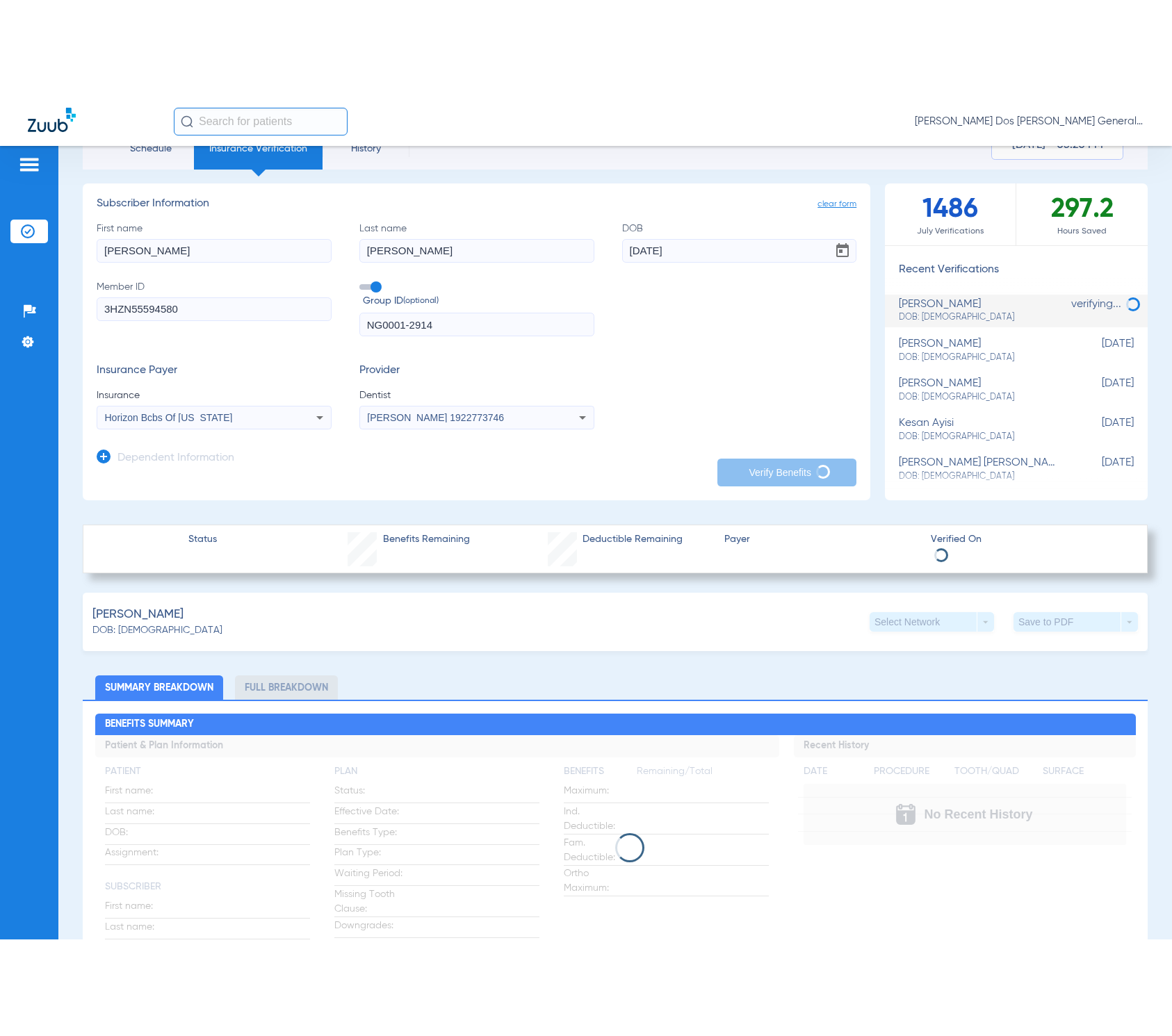 scroll, scrollTop: 313, scrollLeft: 0, axis: vertical 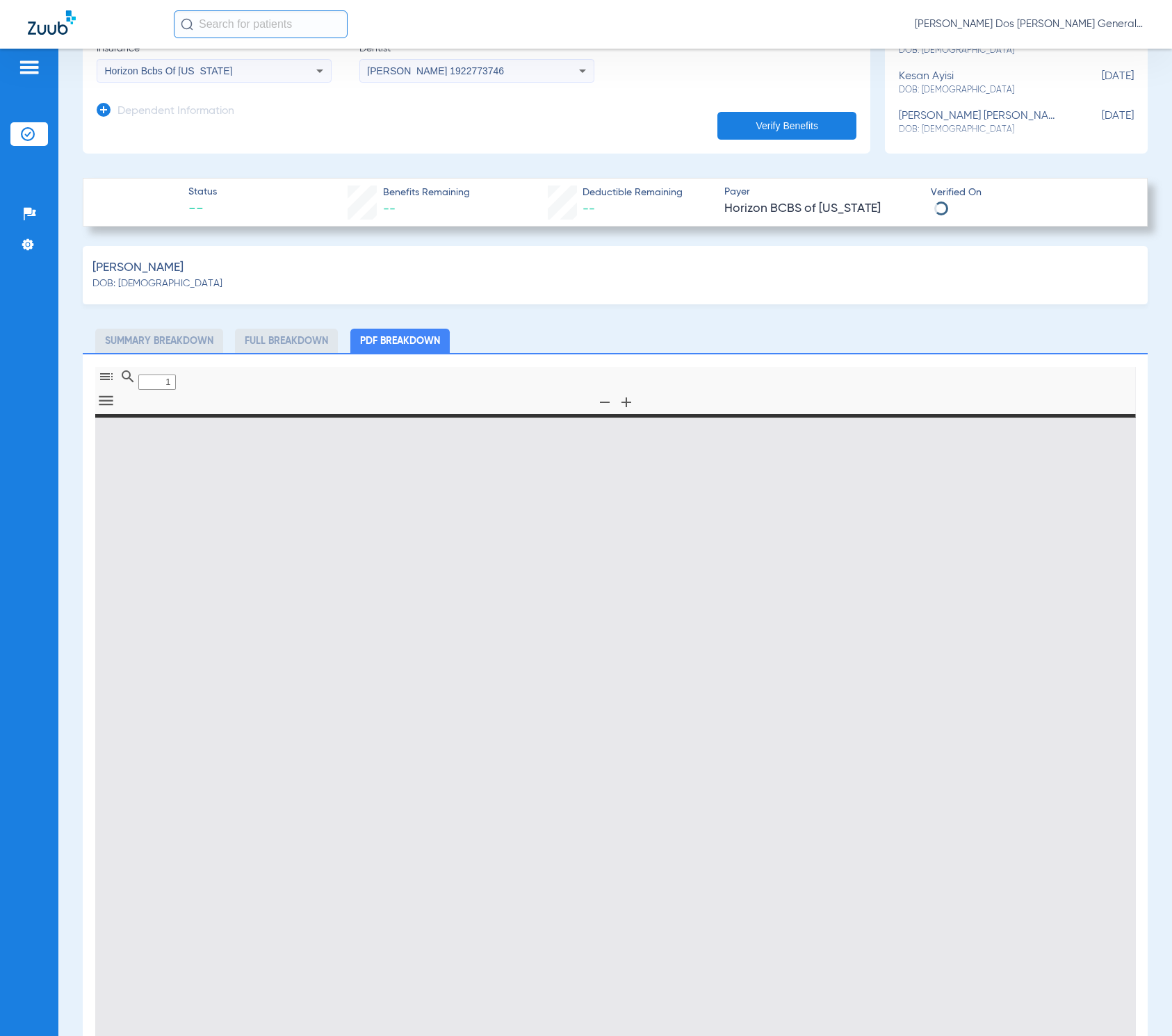 type on "0" 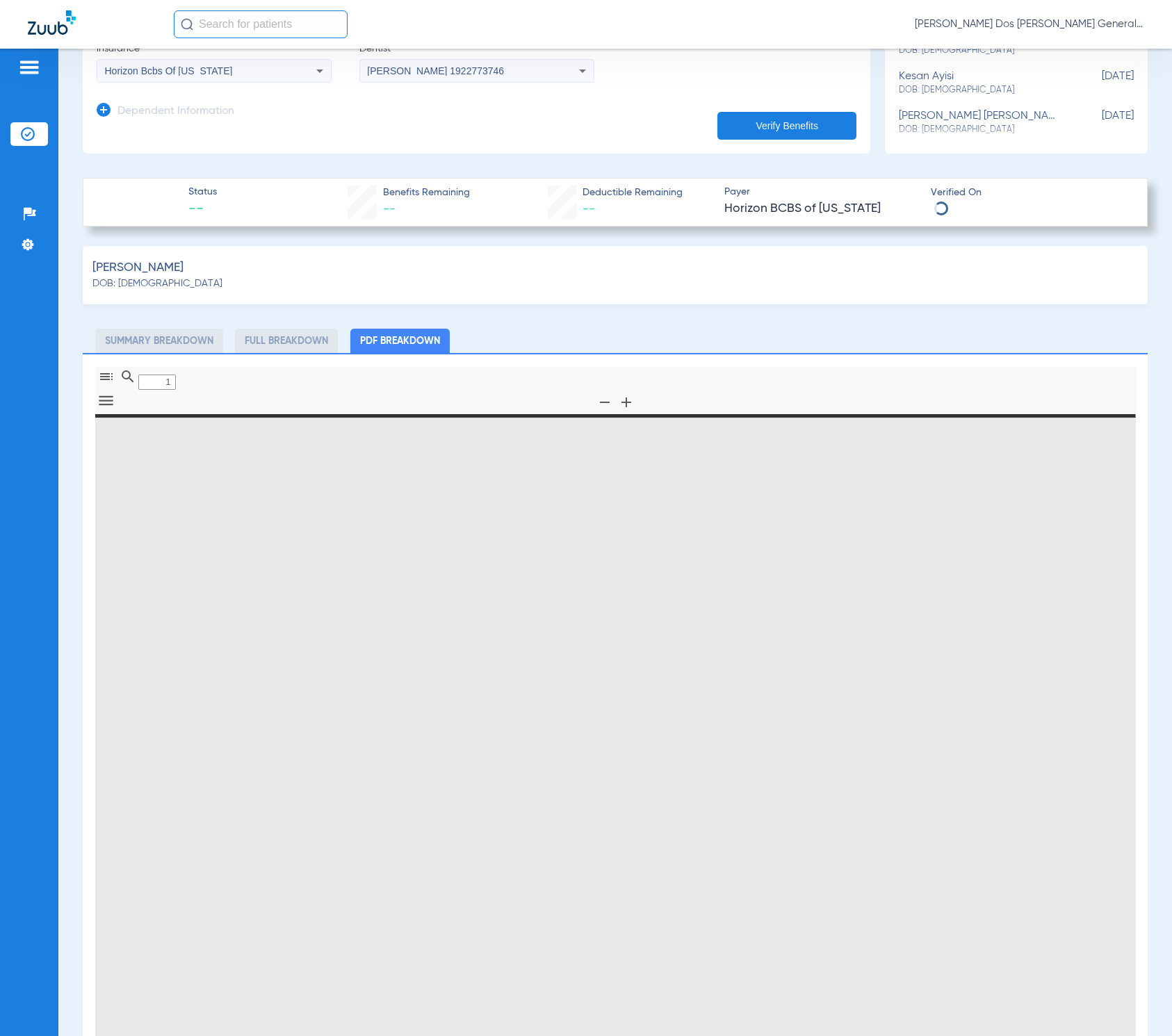 select on "page-width" 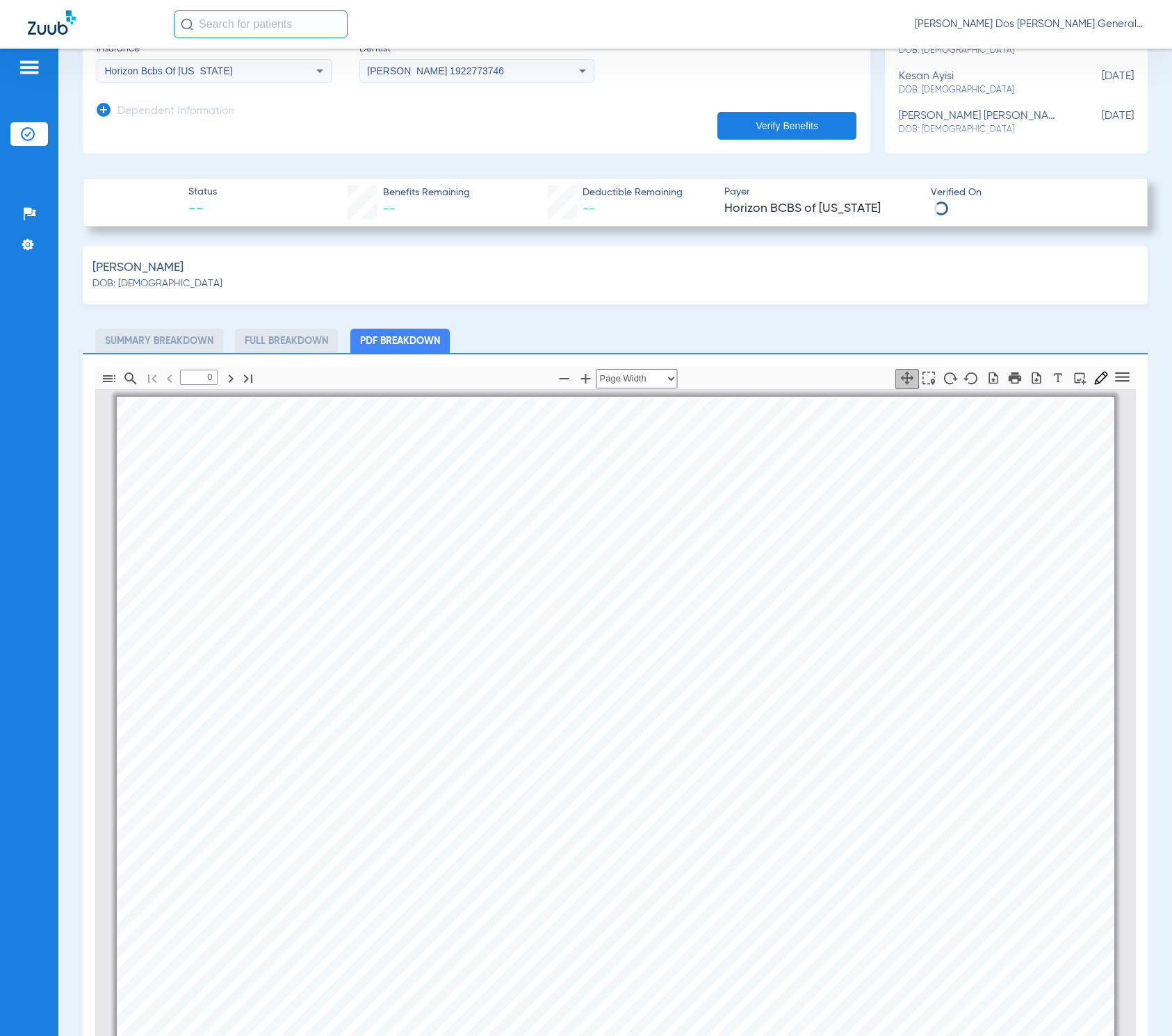 type on "1" 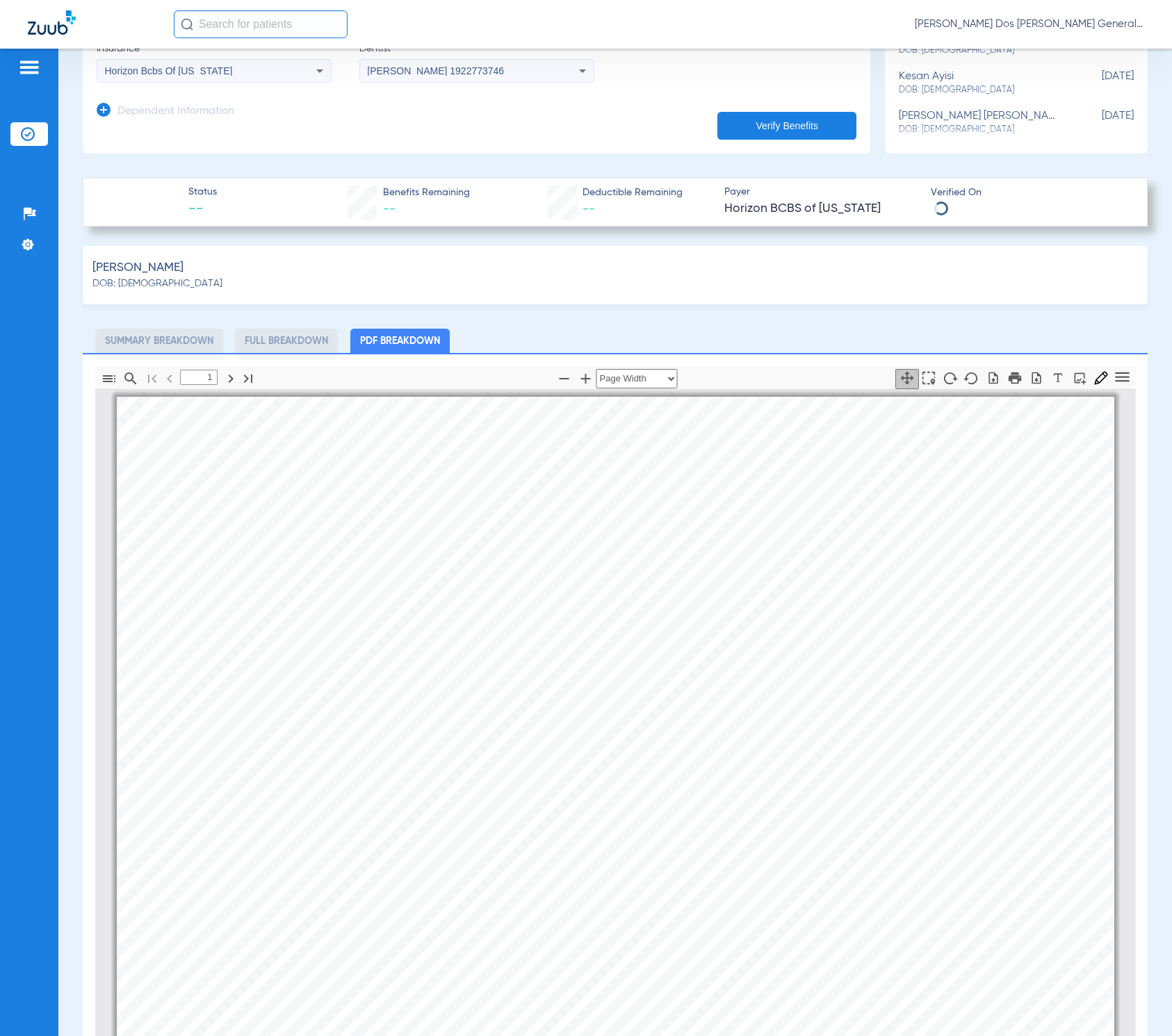 scroll, scrollTop: 7, scrollLeft: 0, axis: vertical 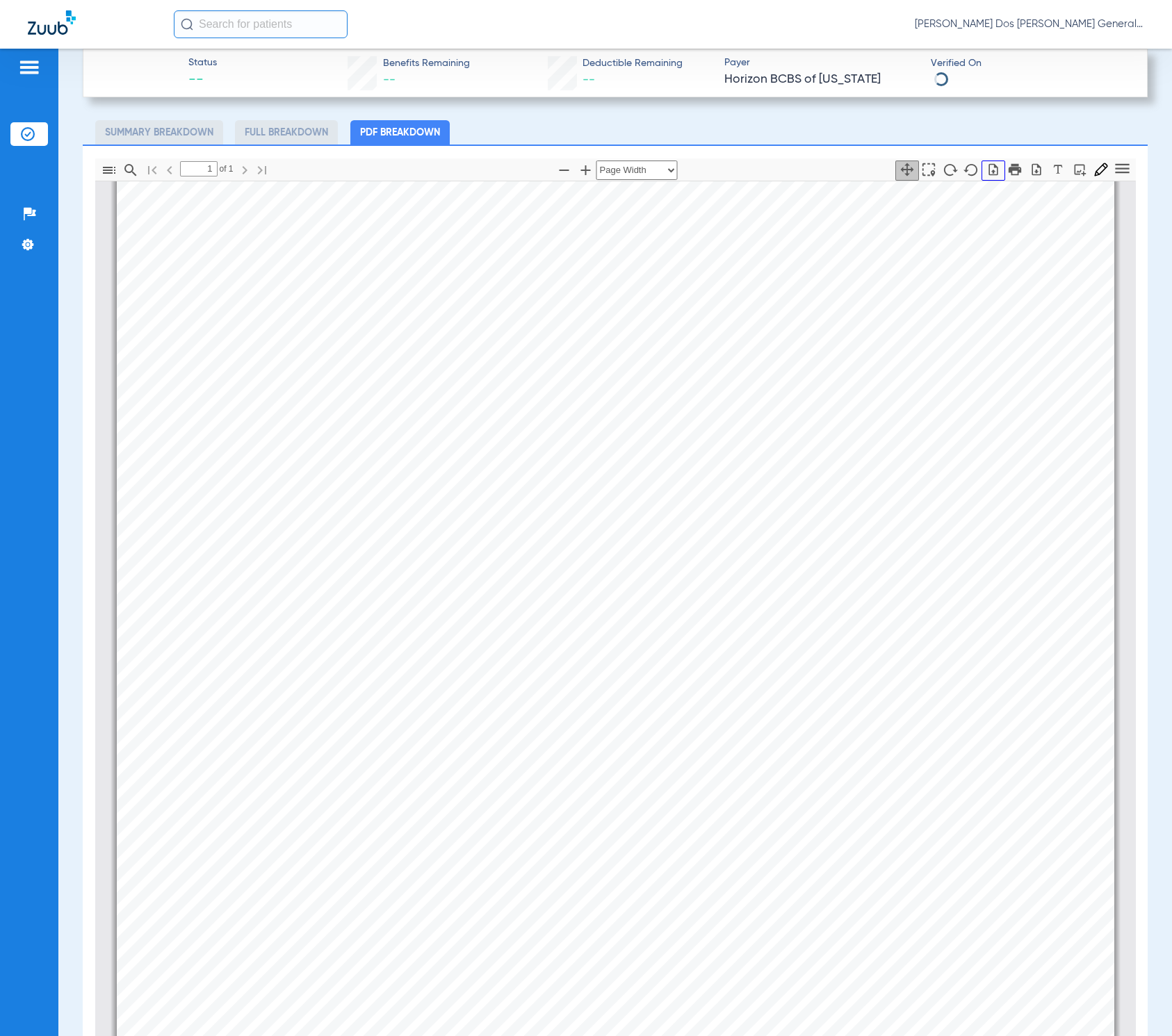 click 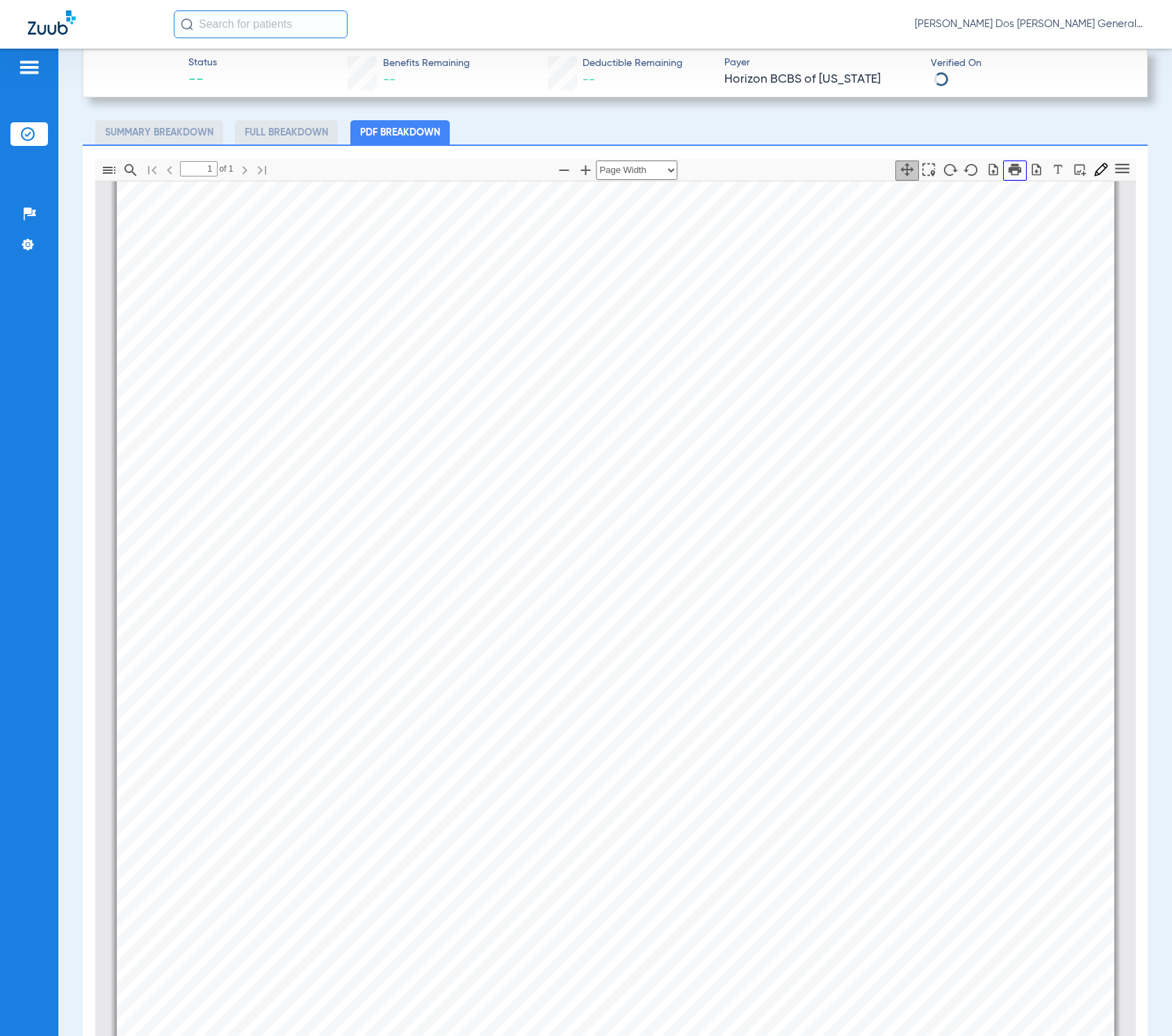 click 